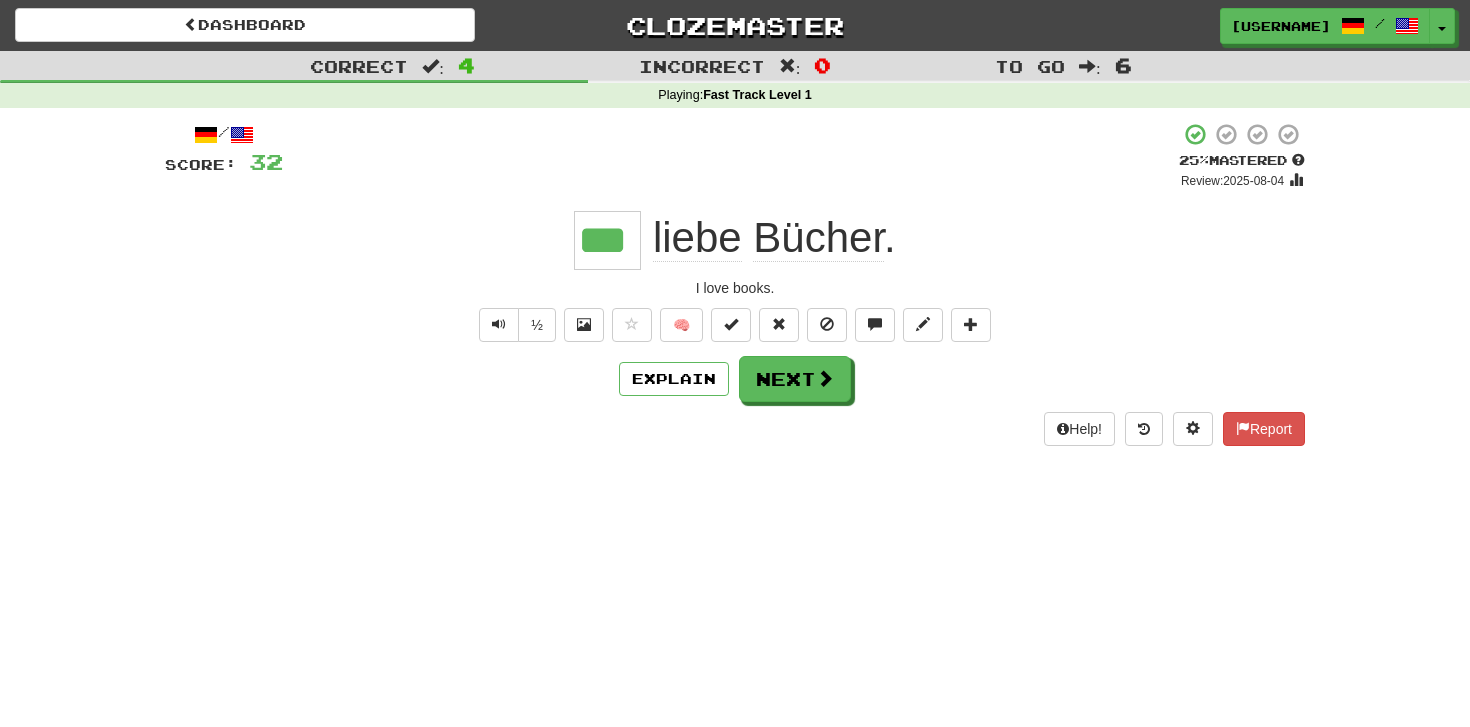 scroll, scrollTop: 0, scrollLeft: 0, axis: both 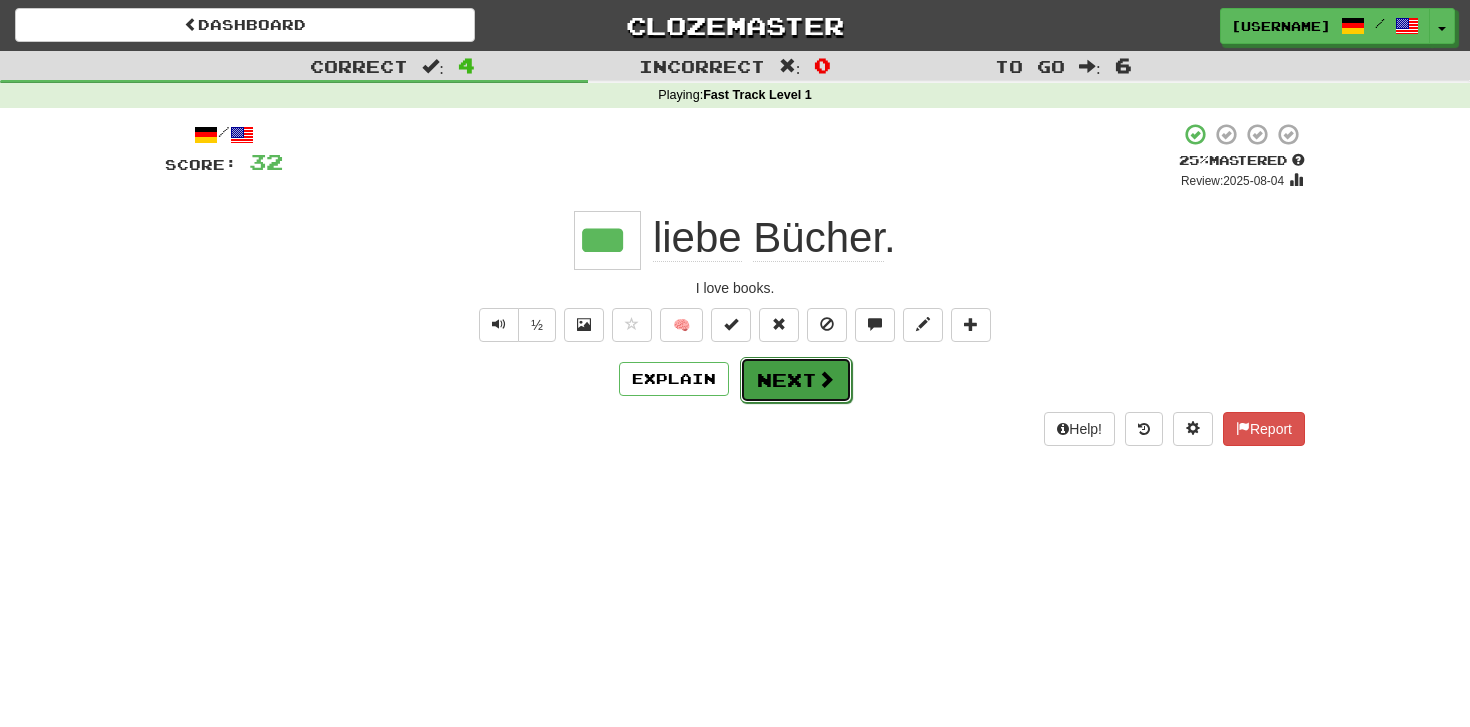 click on "Next" at bounding box center [796, 380] 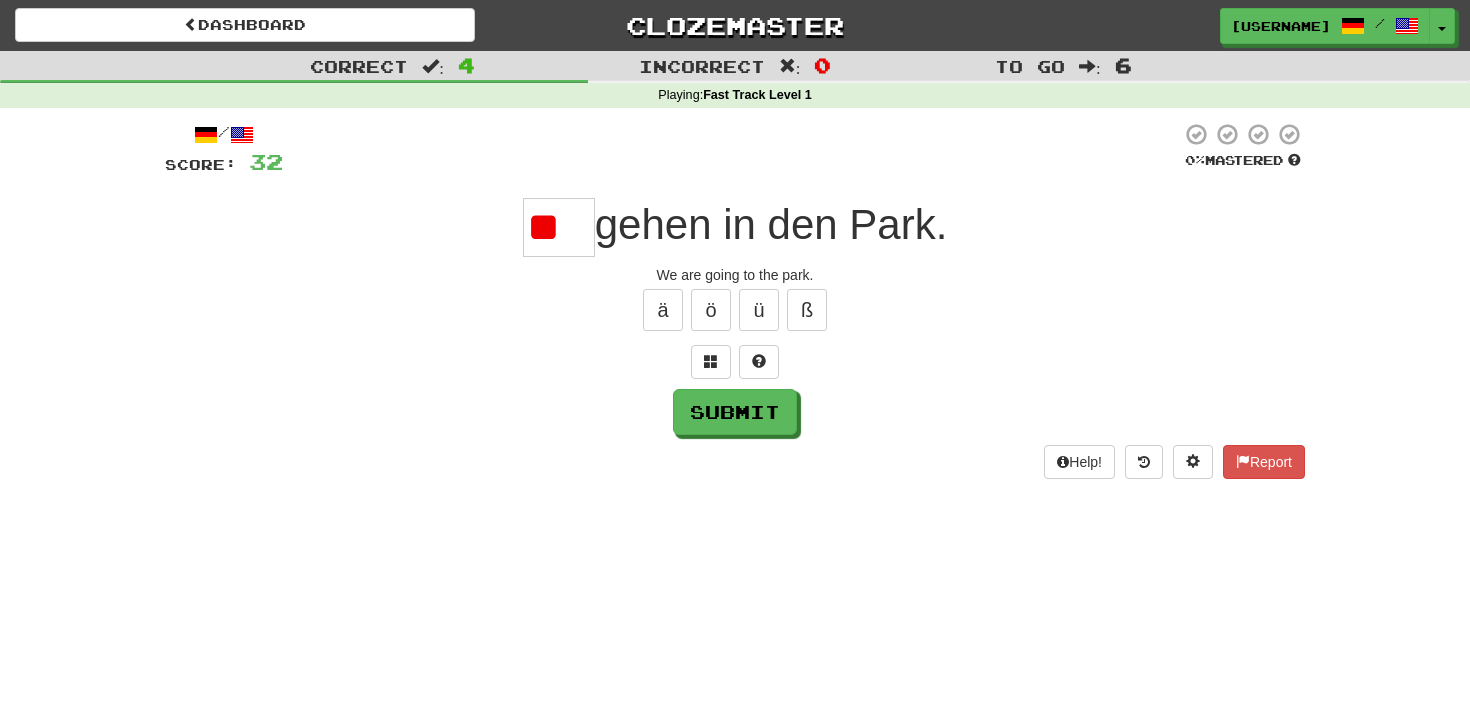 type on "*" 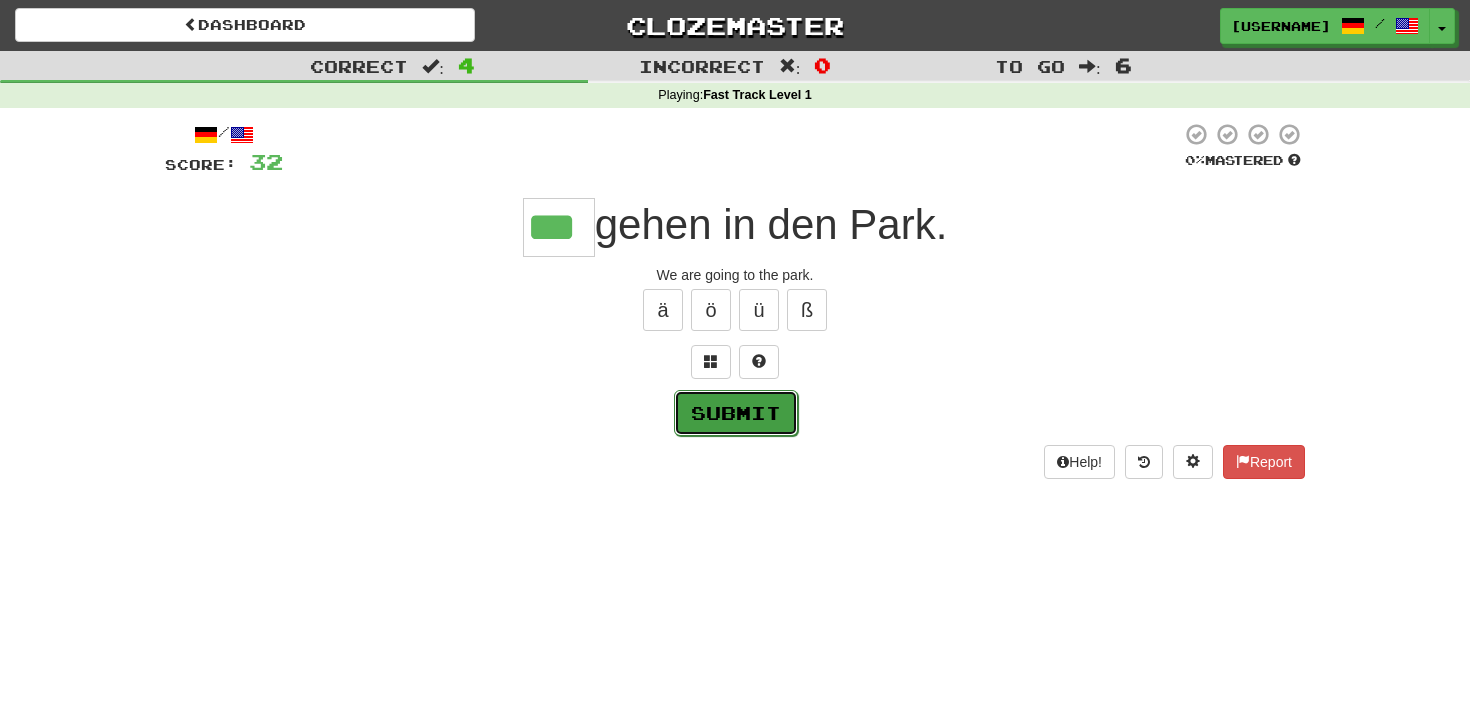 click on "Submit" at bounding box center [736, 413] 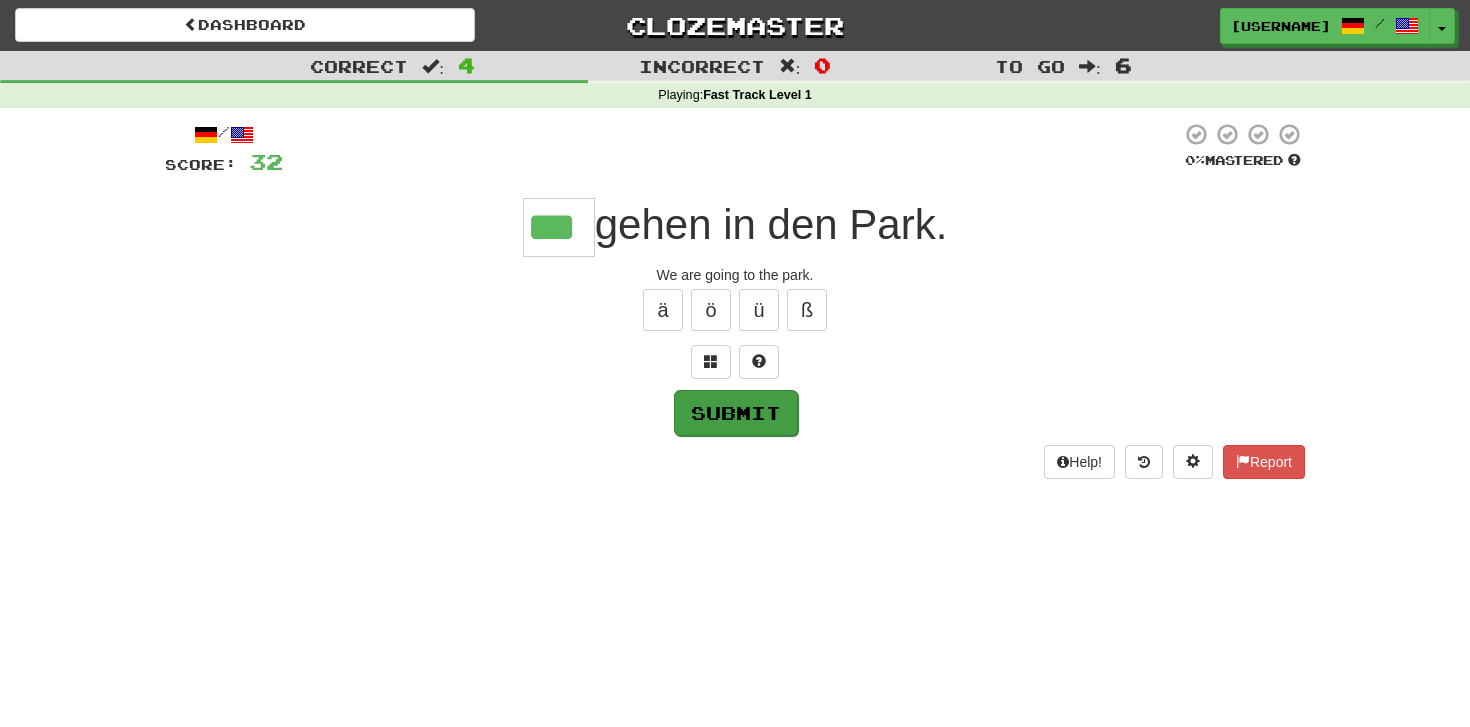 type on "***" 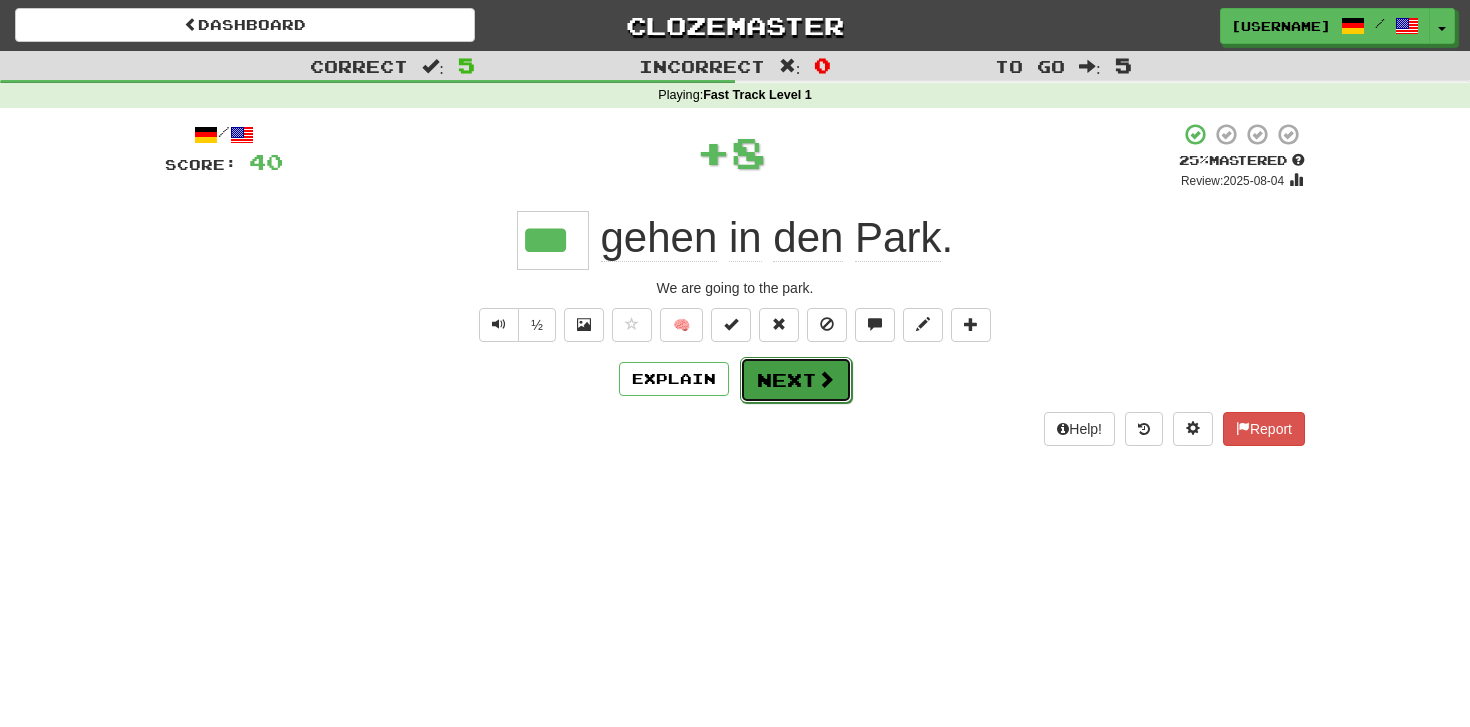 click on "Next" at bounding box center [796, 380] 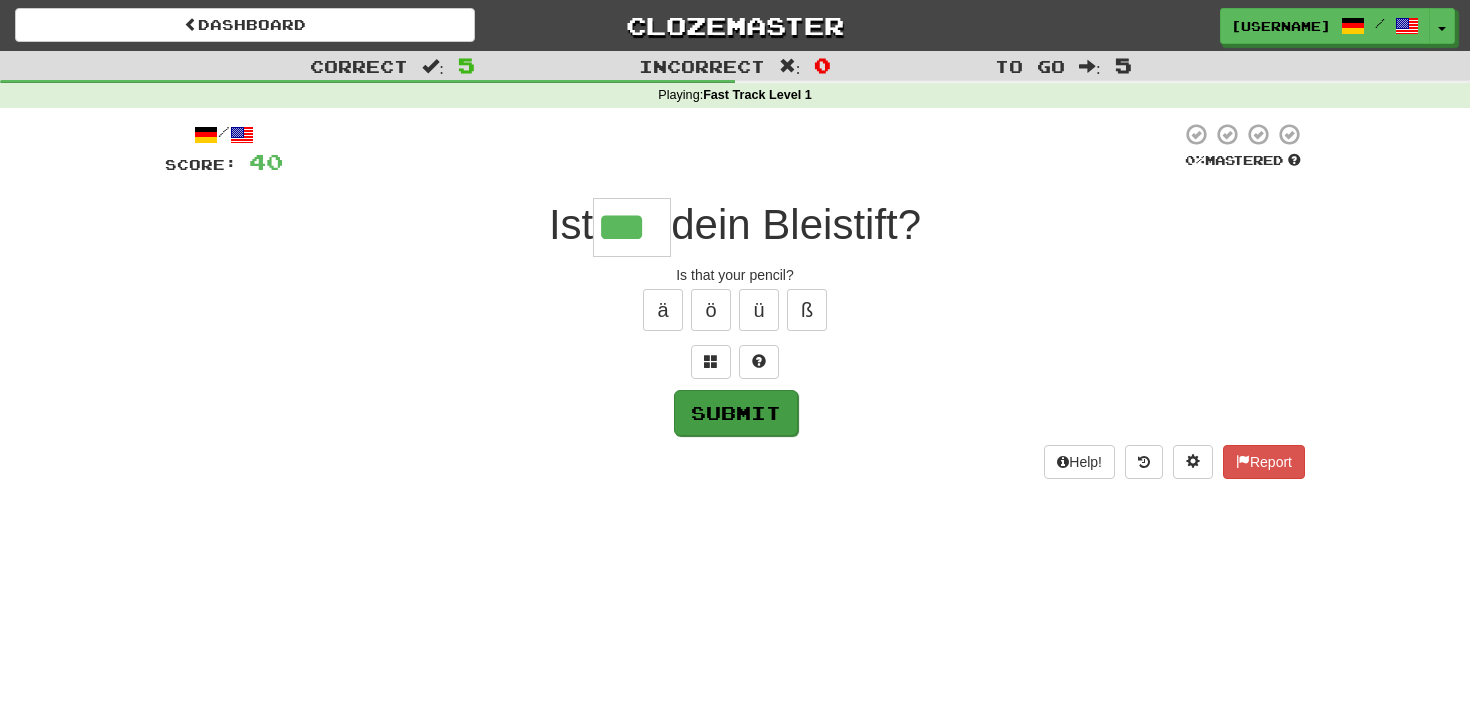 type on "***" 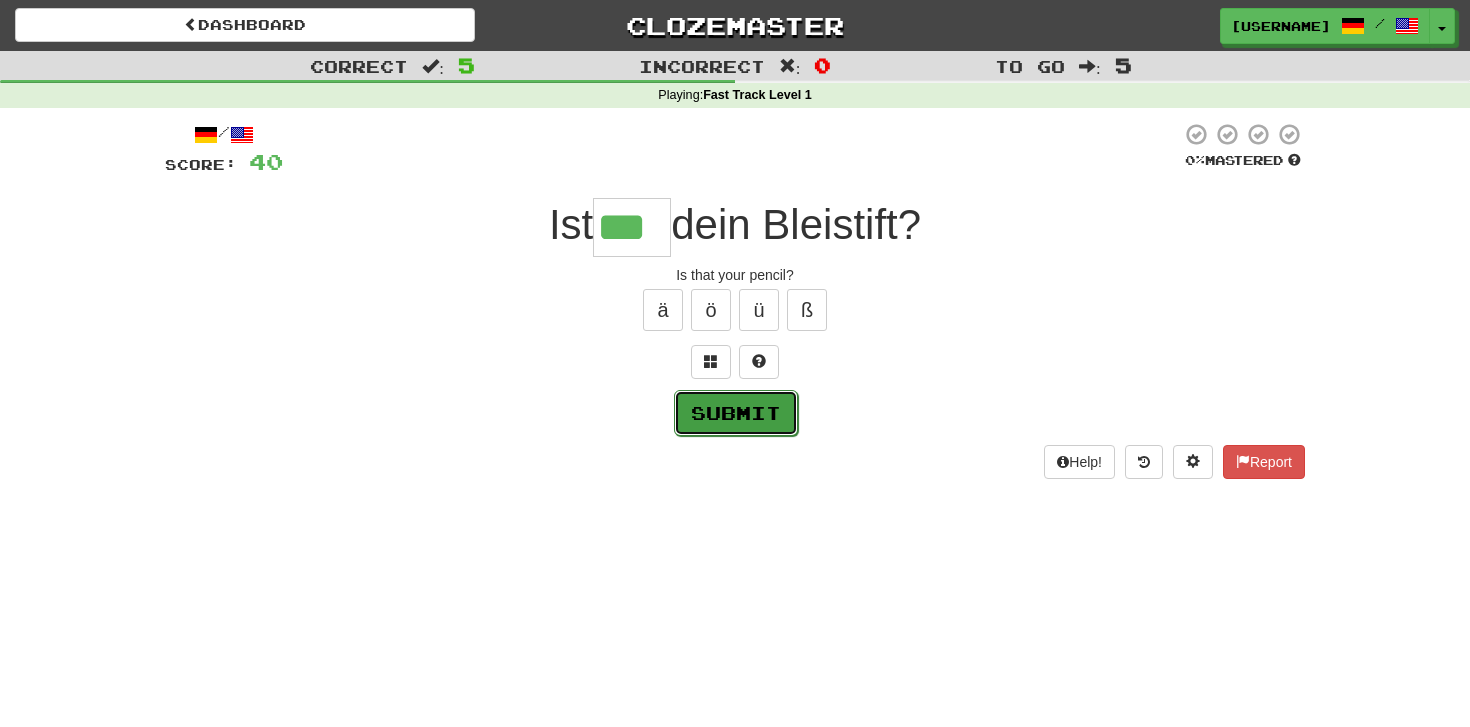 click on "Submit" at bounding box center [736, 413] 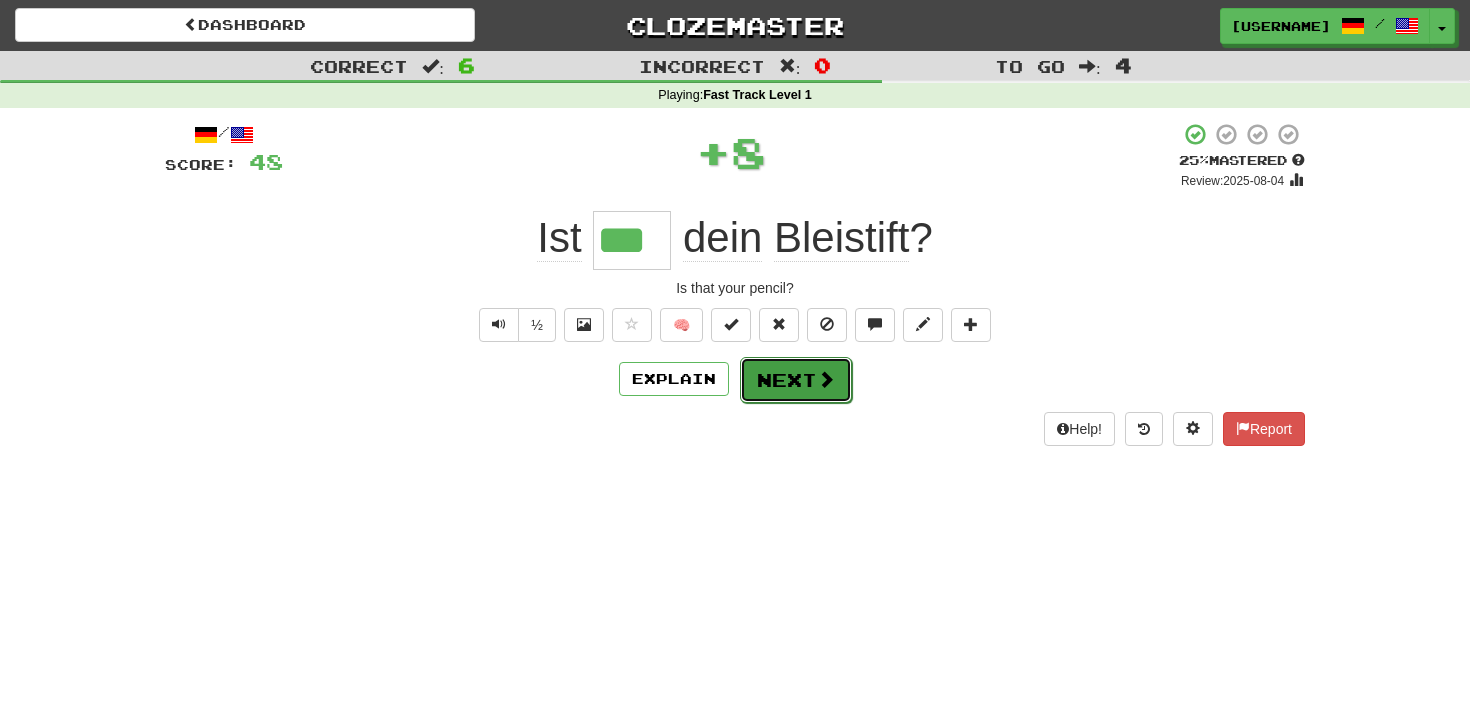 click on "Next" at bounding box center [796, 380] 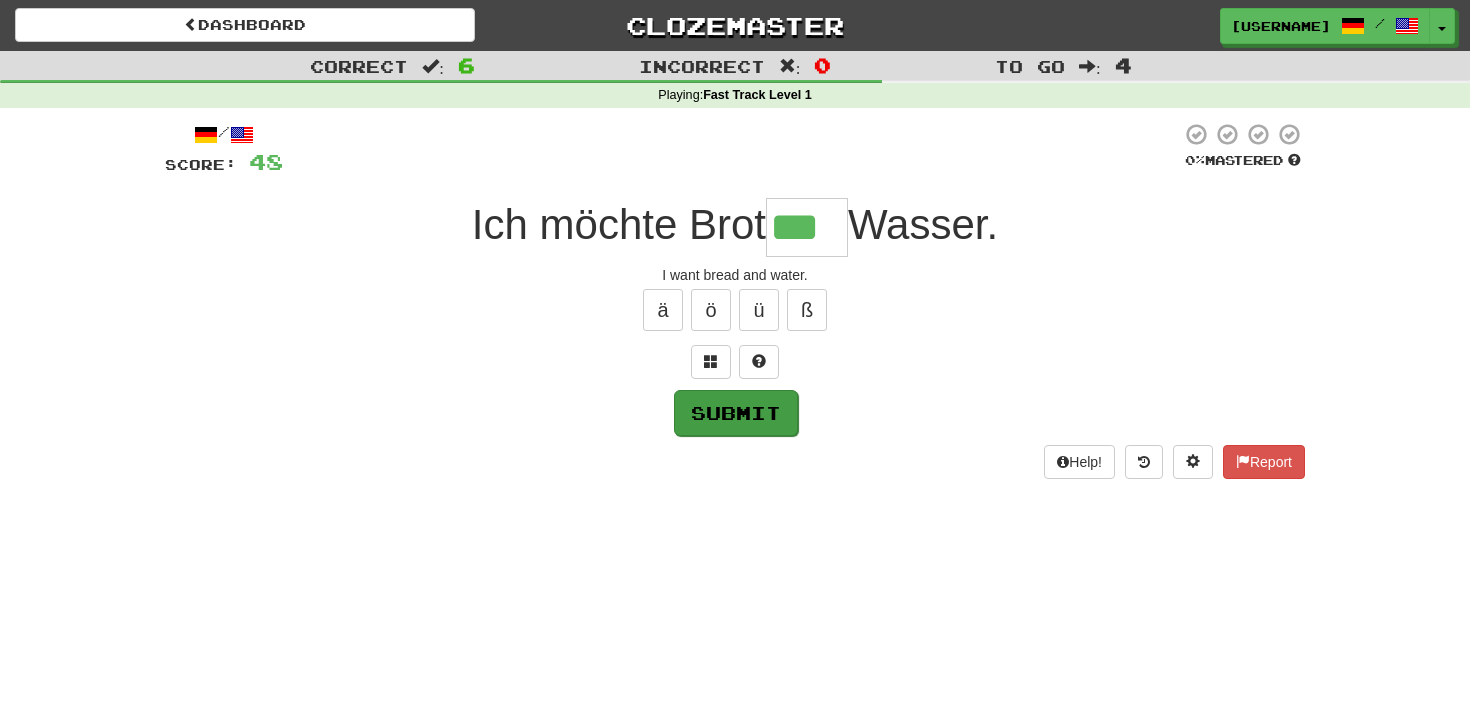 type on "***" 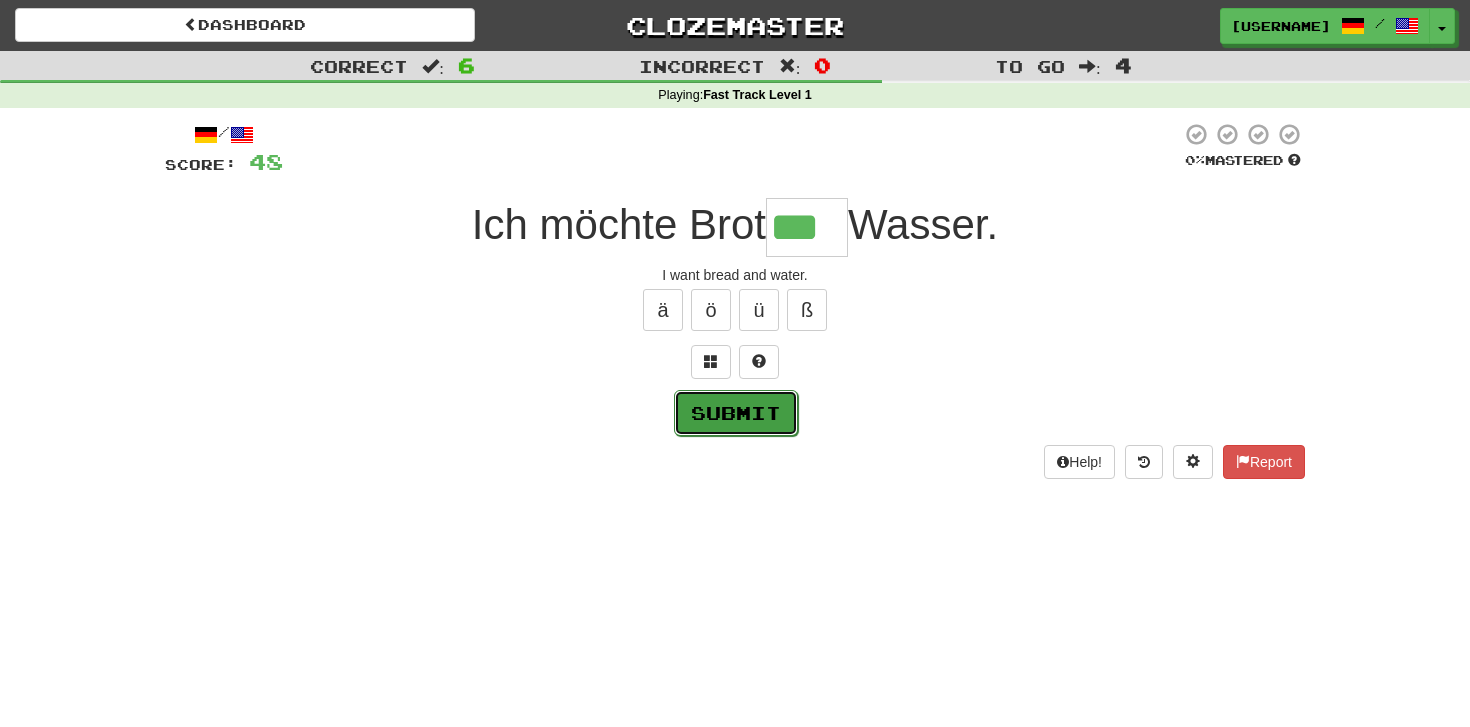 click on "Submit" at bounding box center (736, 413) 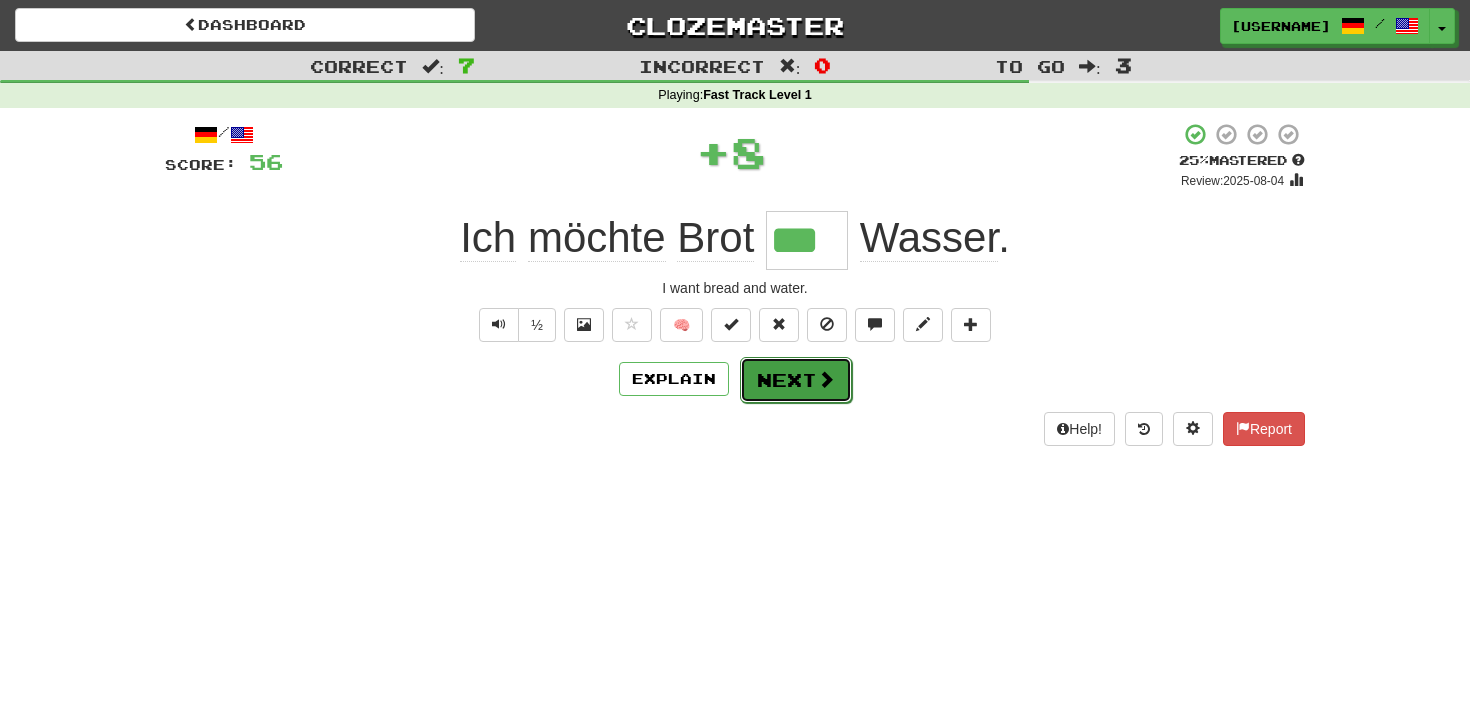 click on "Next" at bounding box center (796, 380) 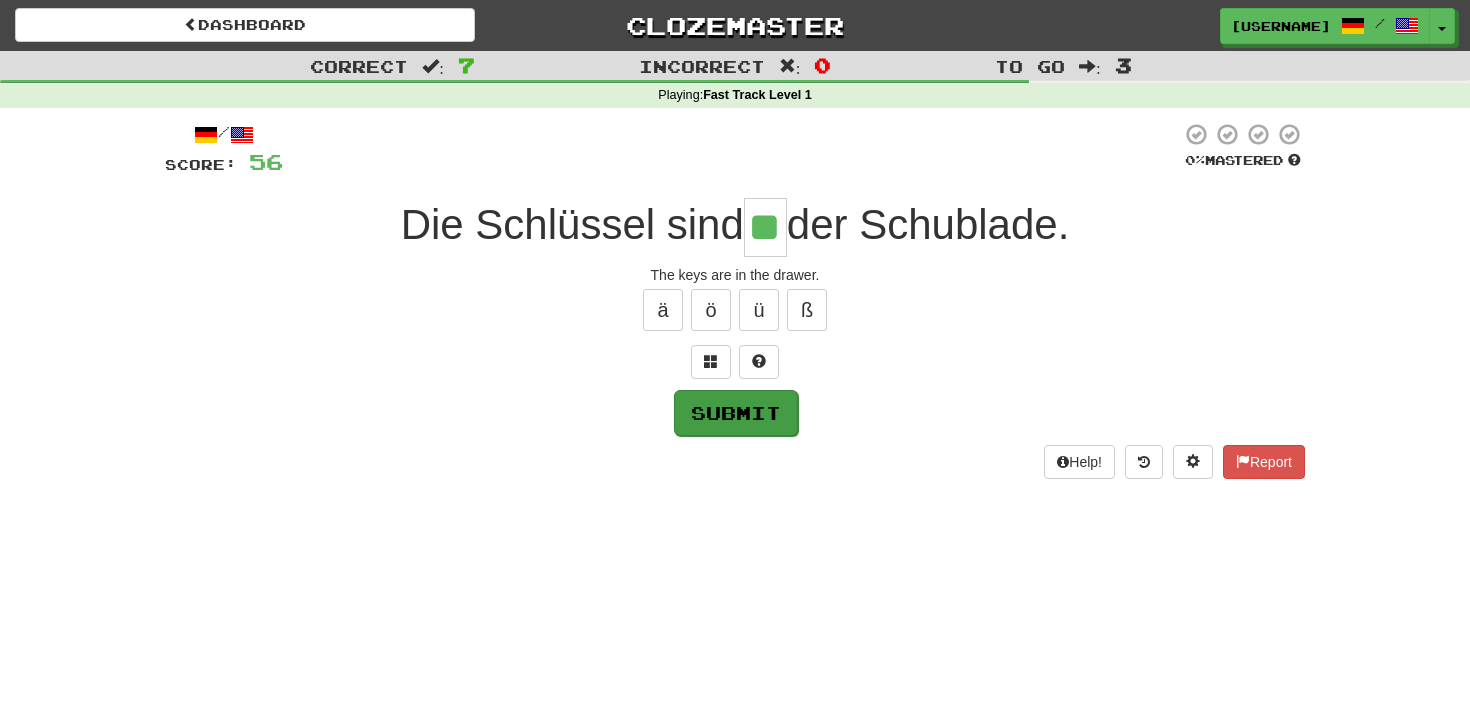 type on "**" 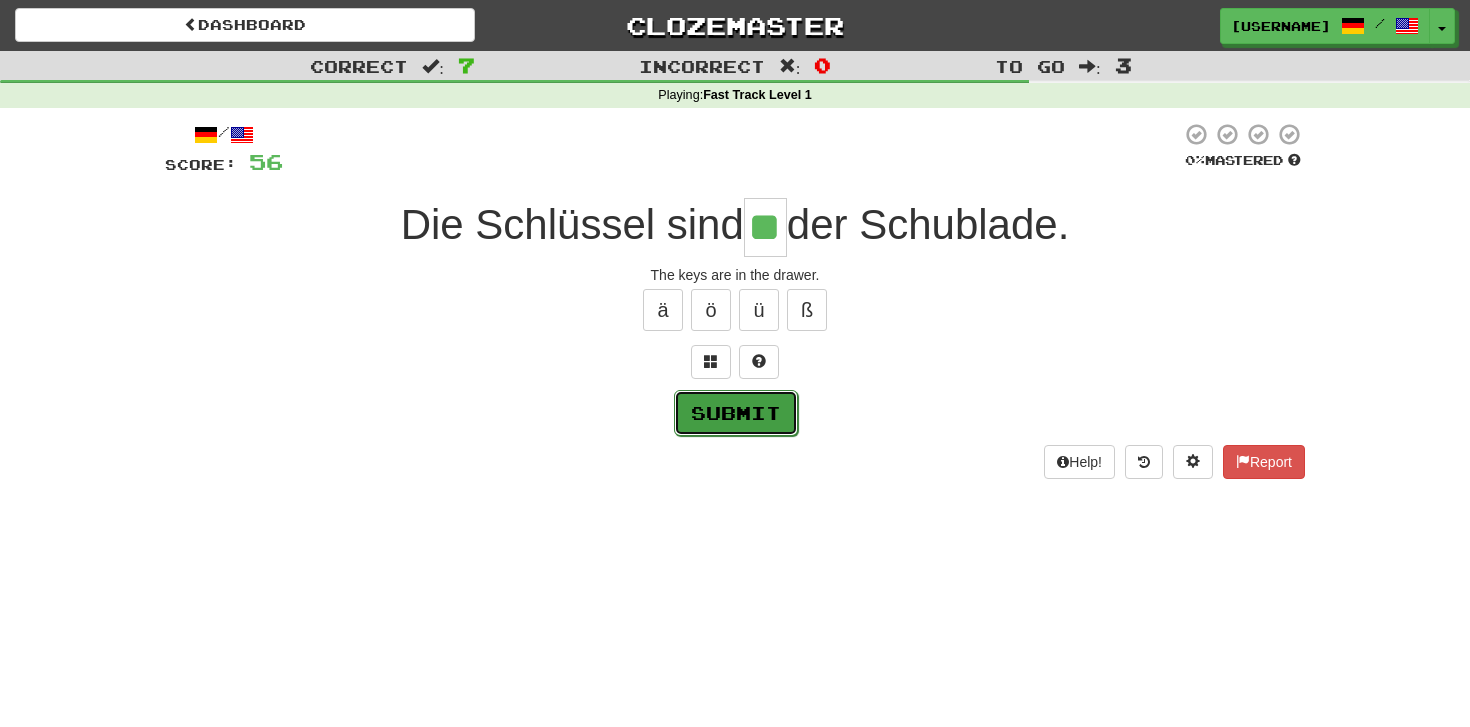 click on "Submit" at bounding box center [736, 413] 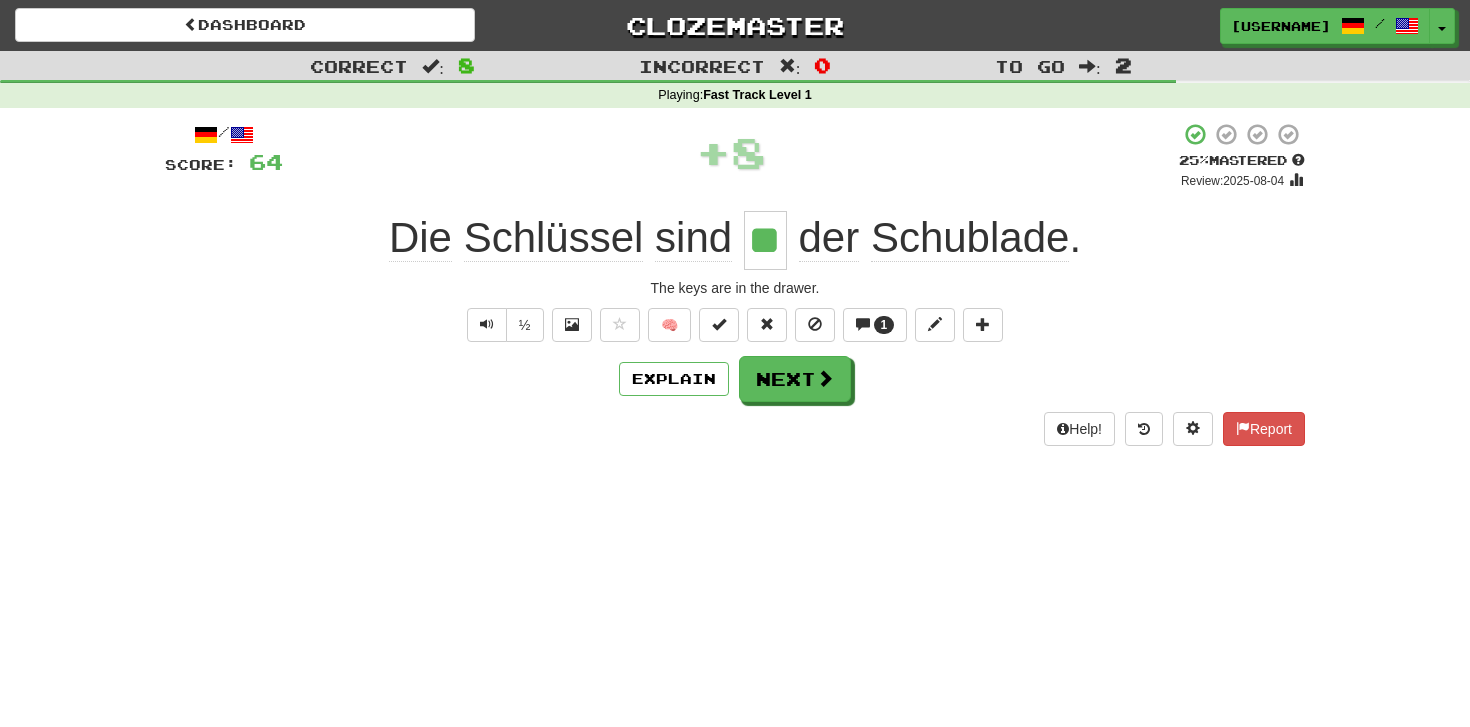 click on "Schublade" at bounding box center [970, 238] 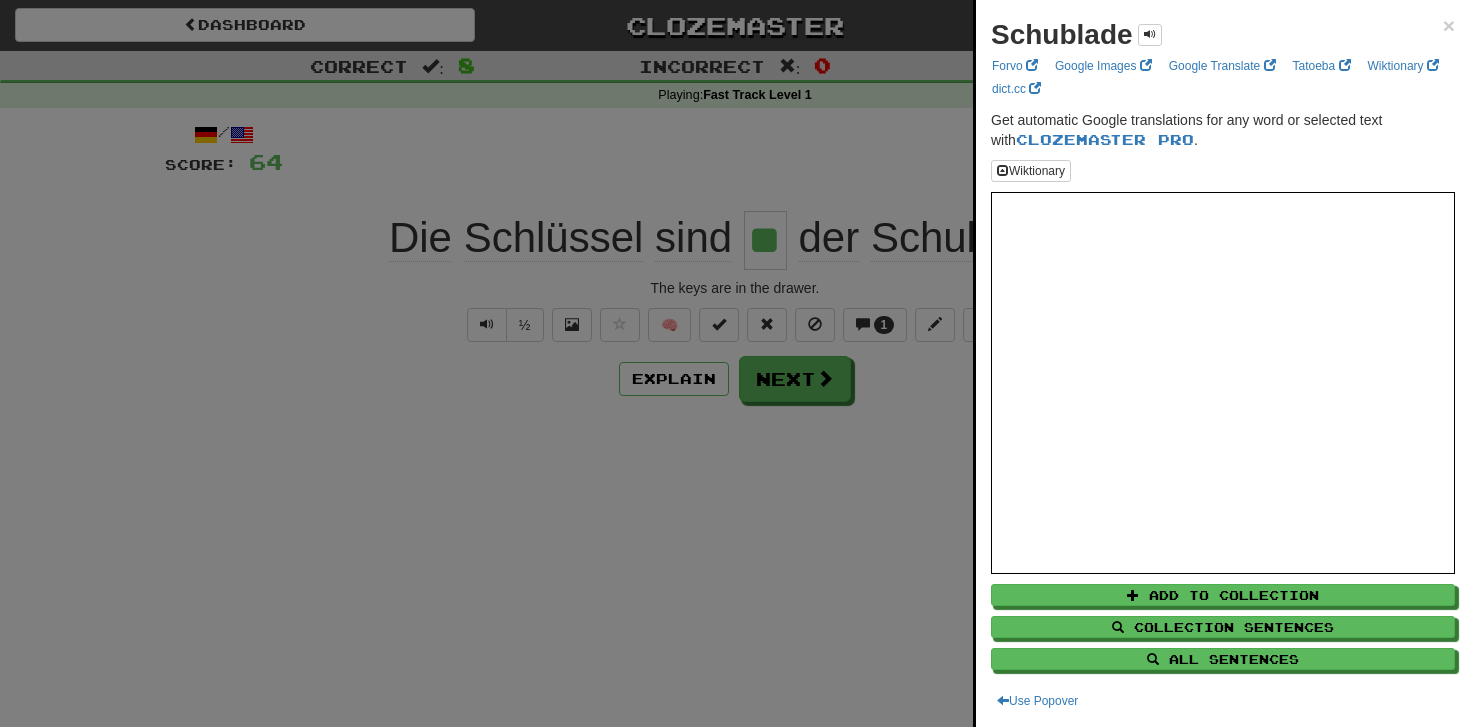 click at bounding box center [735, 363] 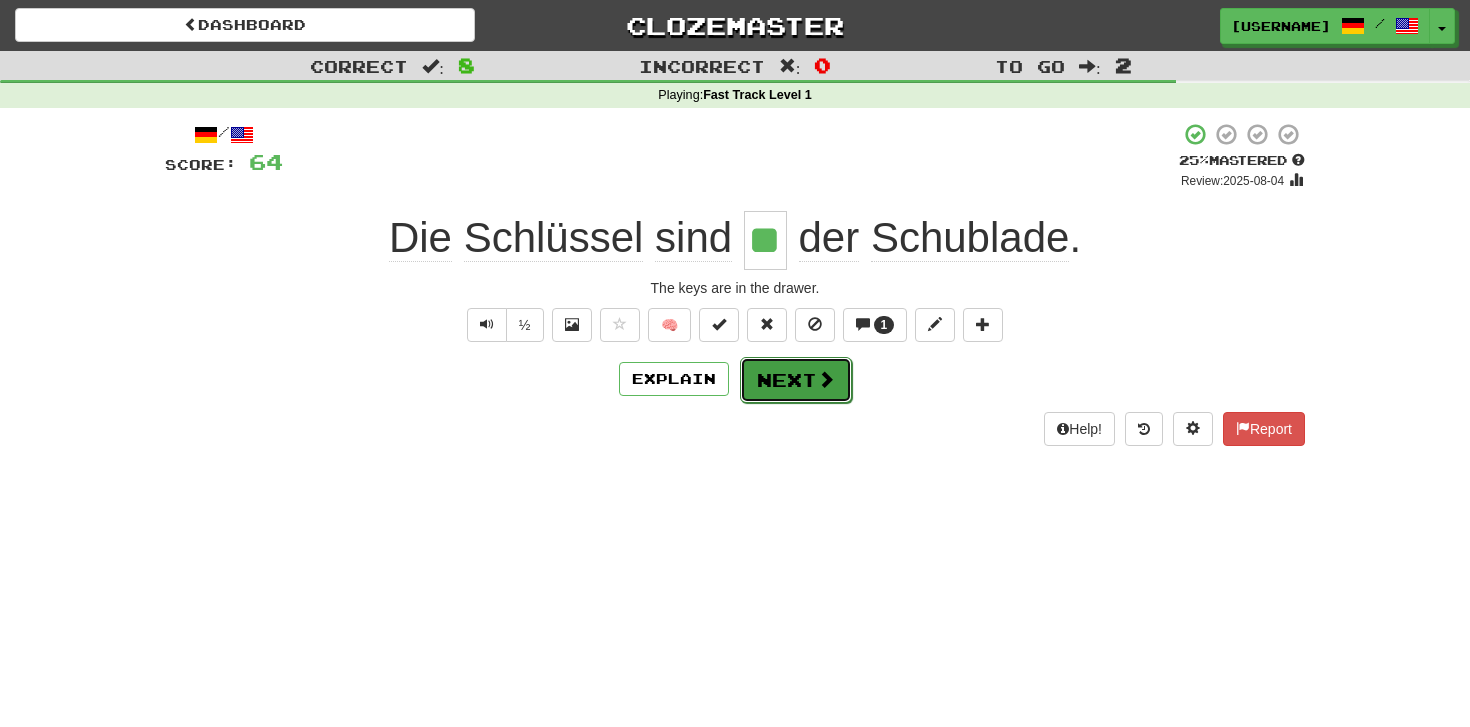 click on "Next" at bounding box center [796, 380] 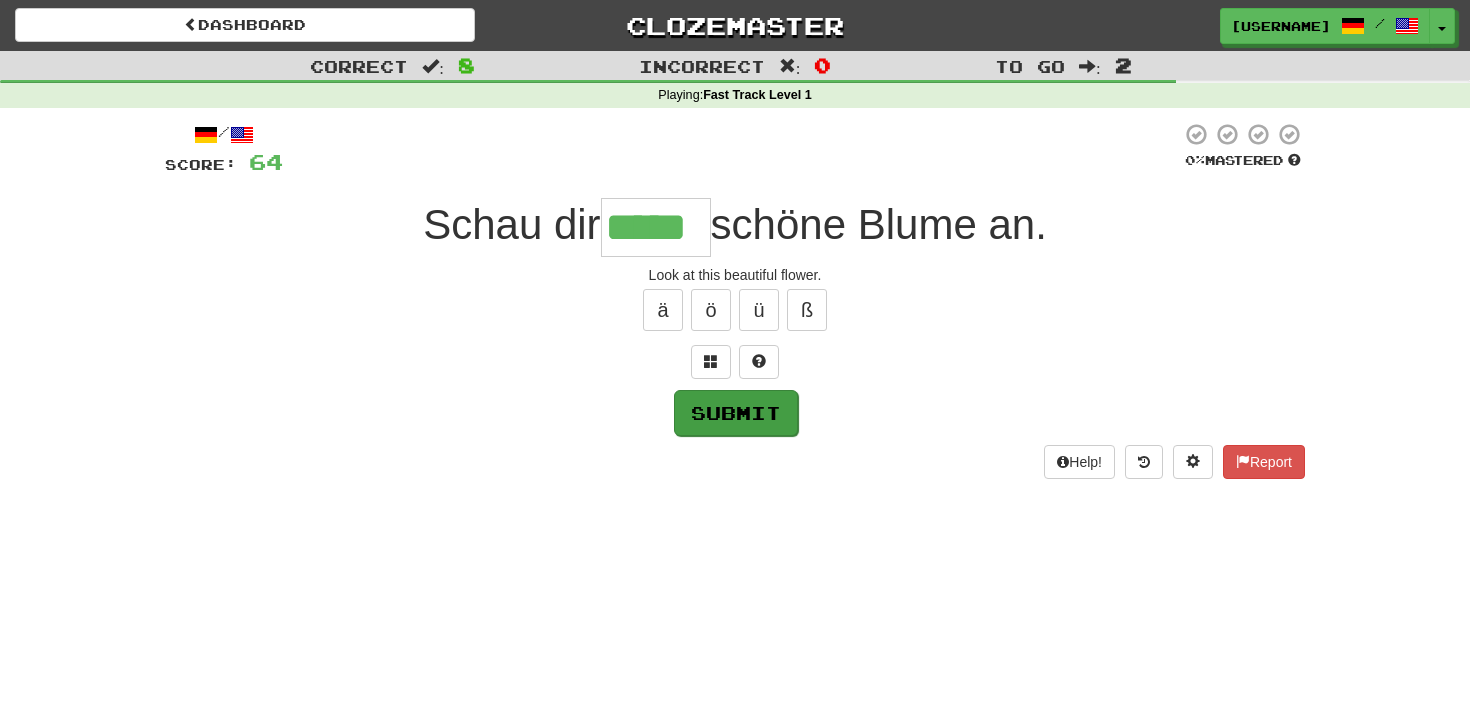 type on "*****" 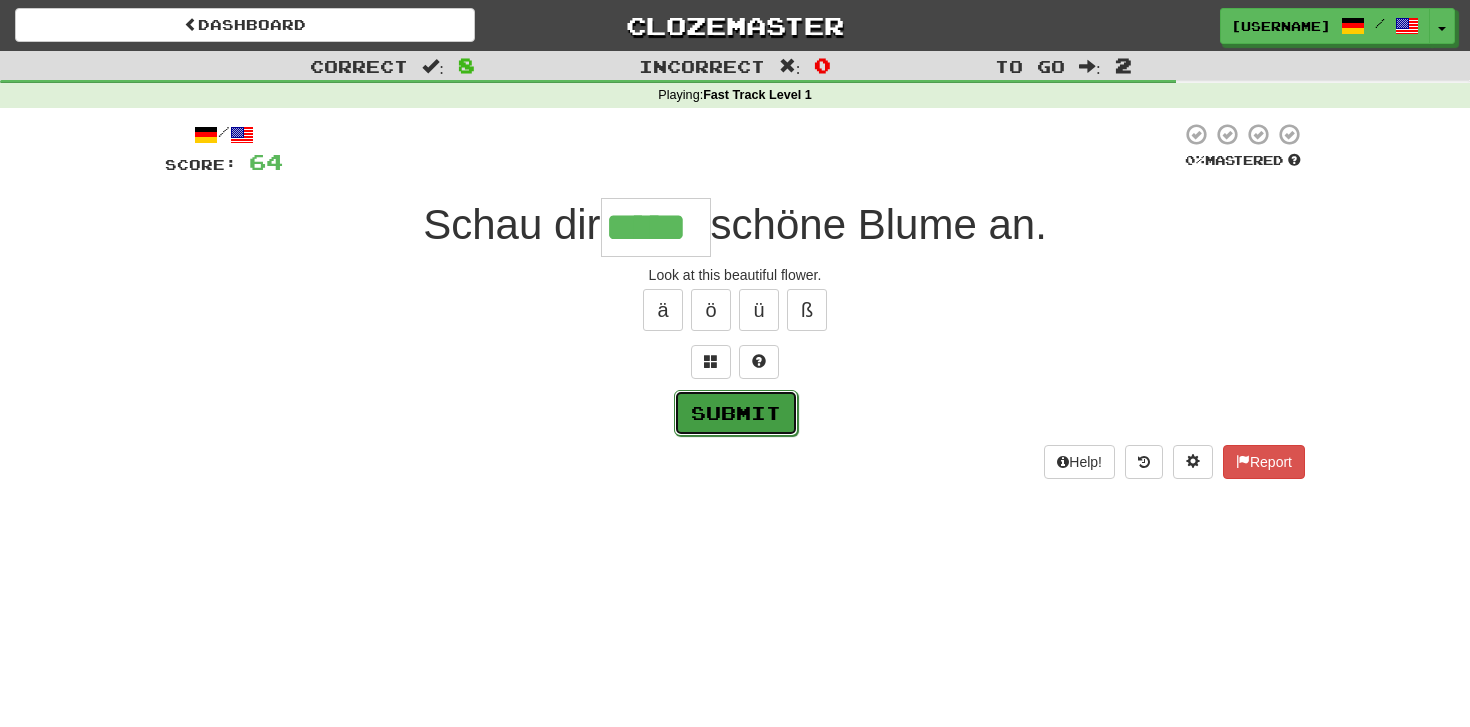 click on "Submit" at bounding box center (736, 413) 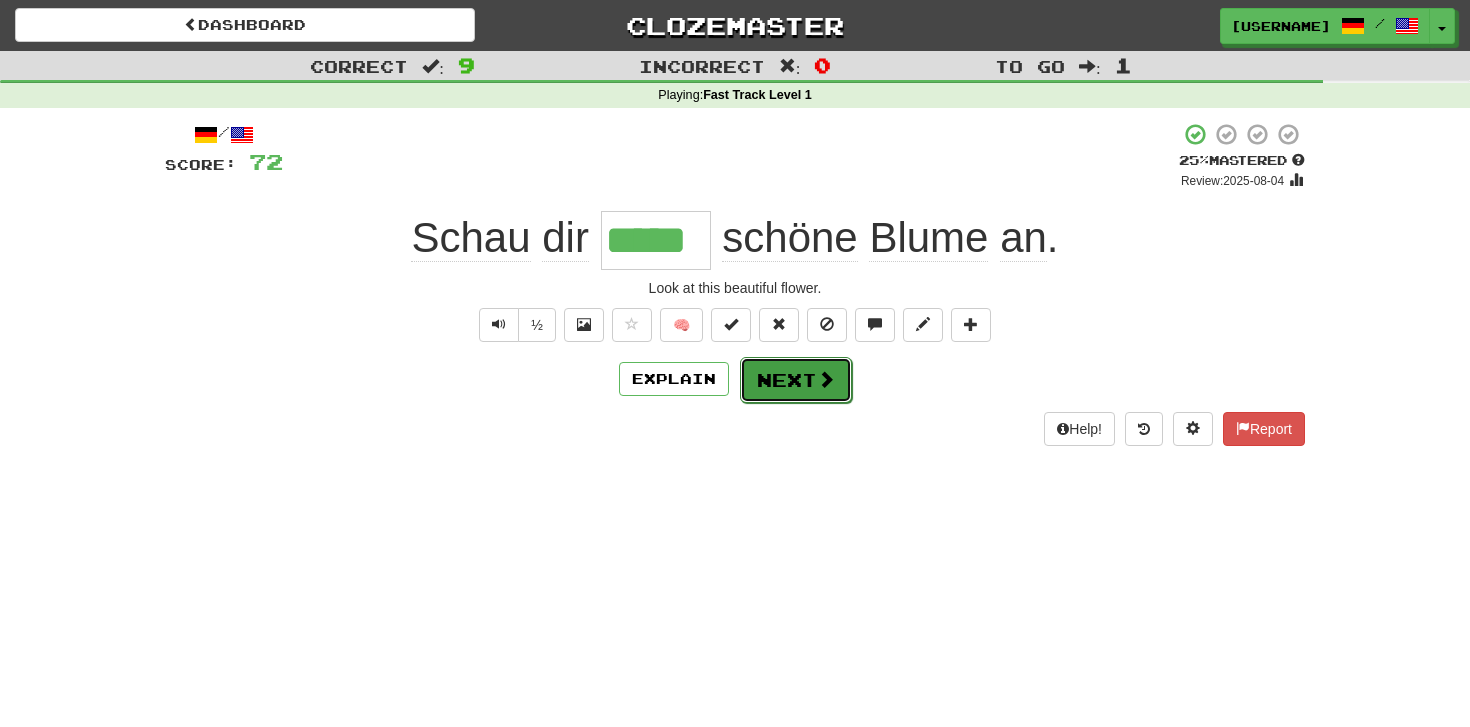 click on "Next" at bounding box center [796, 380] 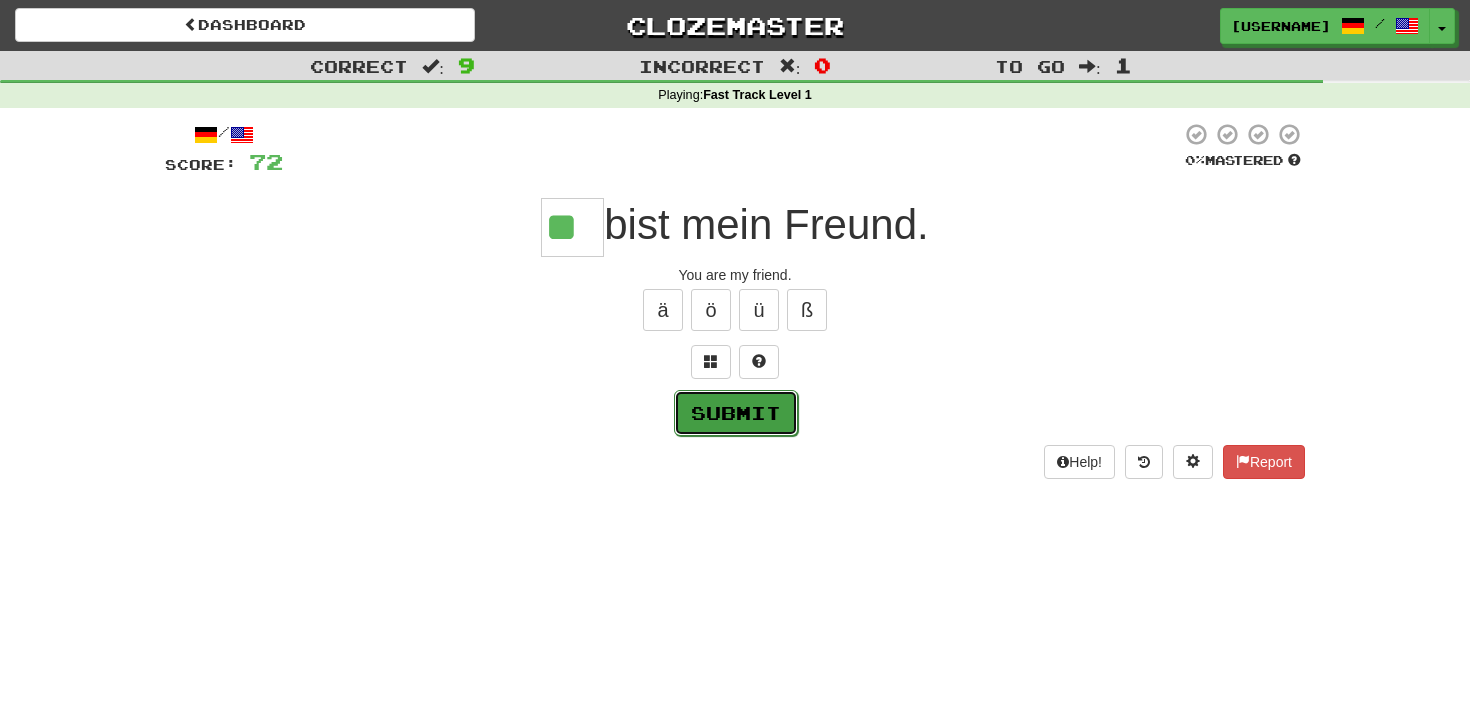 click on "Submit" at bounding box center [736, 413] 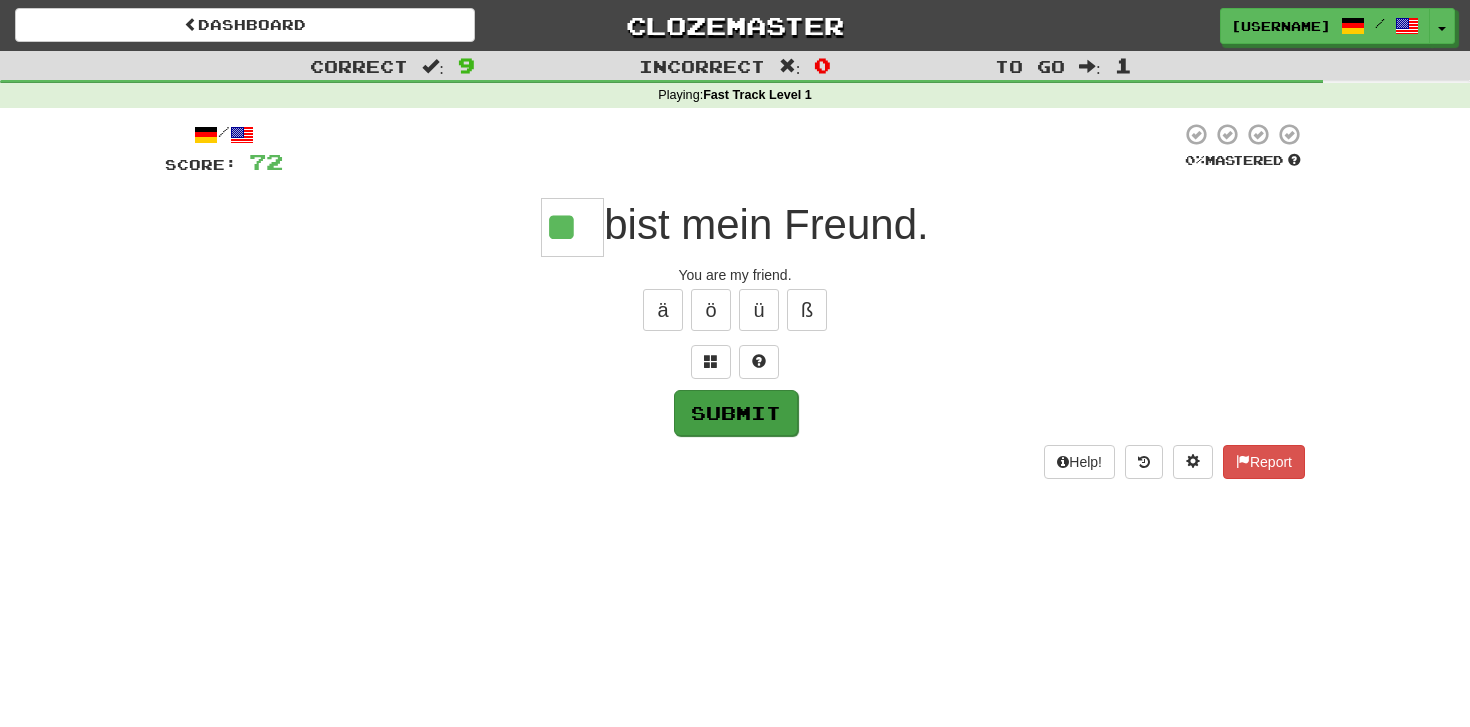 type on "**" 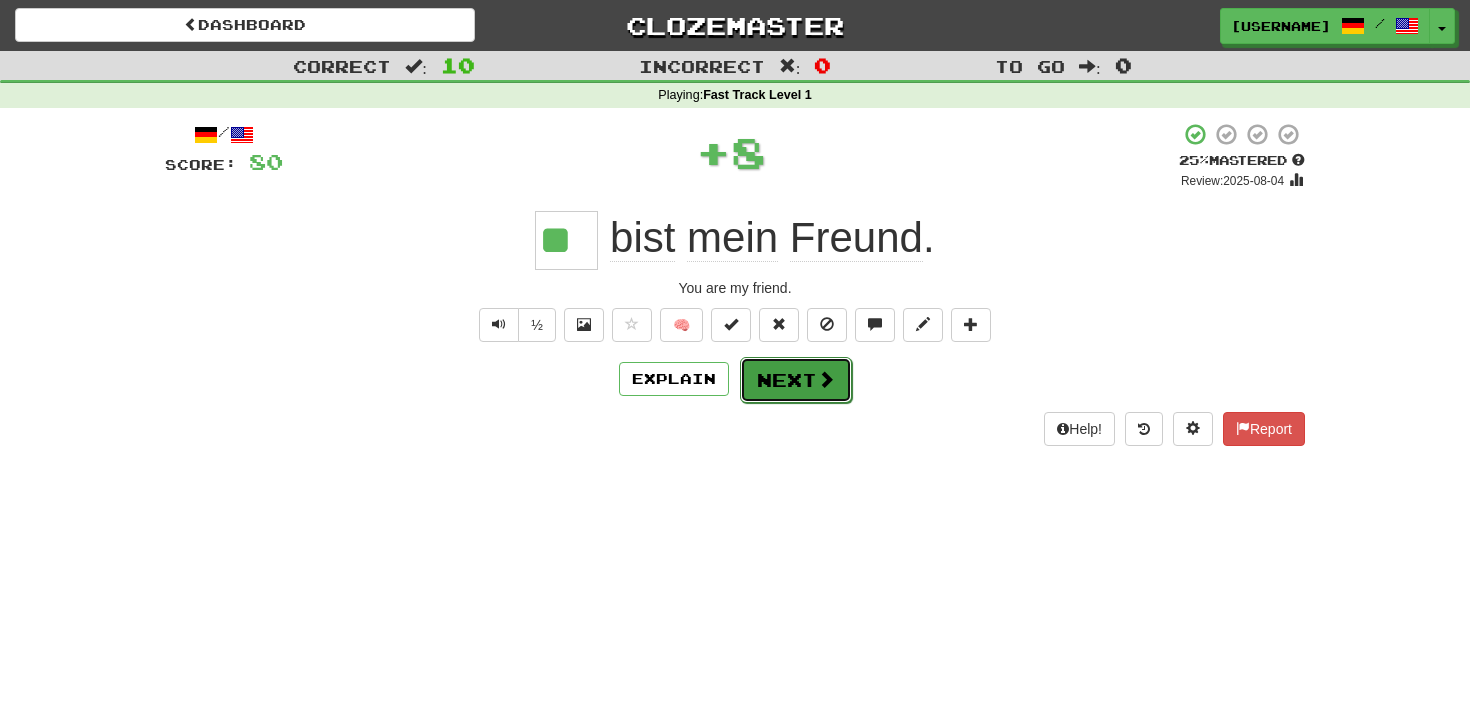 click on "Next" at bounding box center [796, 380] 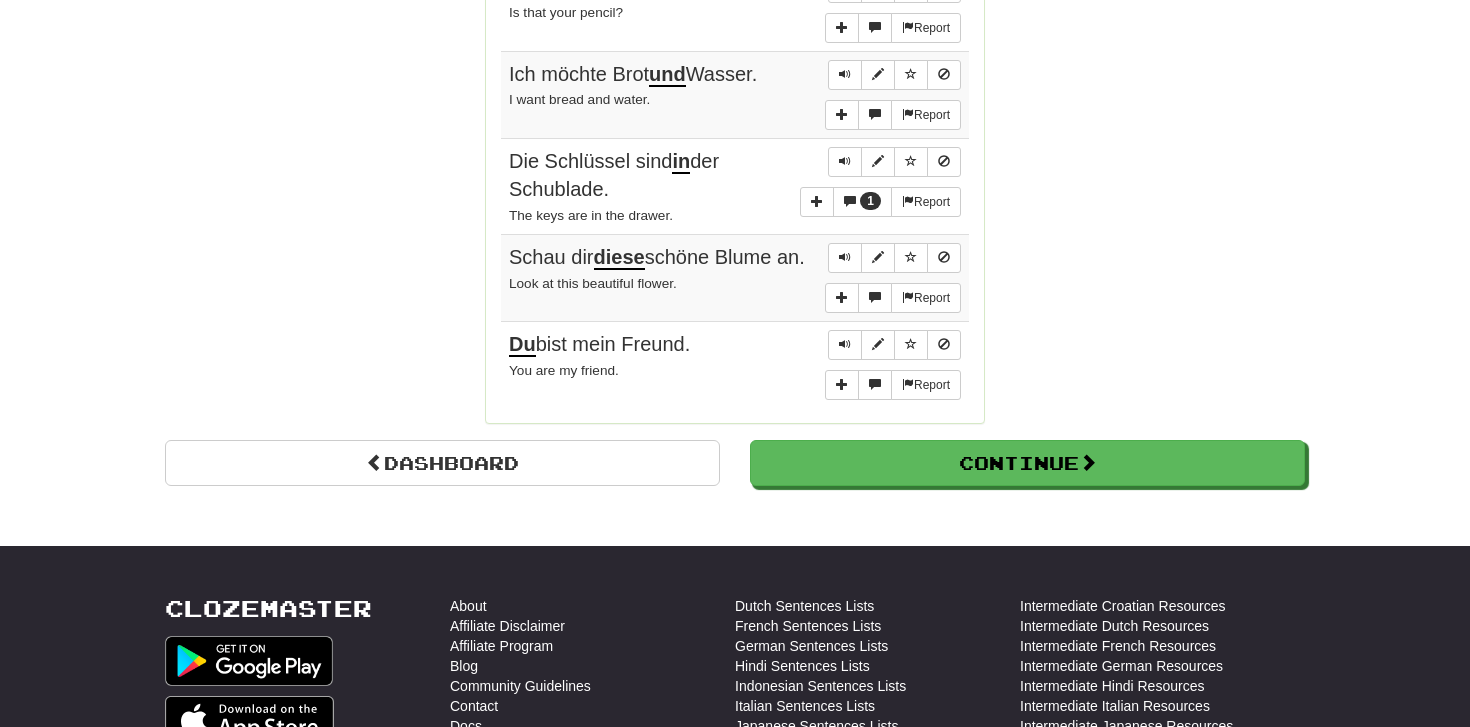 scroll, scrollTop: 1670, scrollLeft: 0, axis: vertical 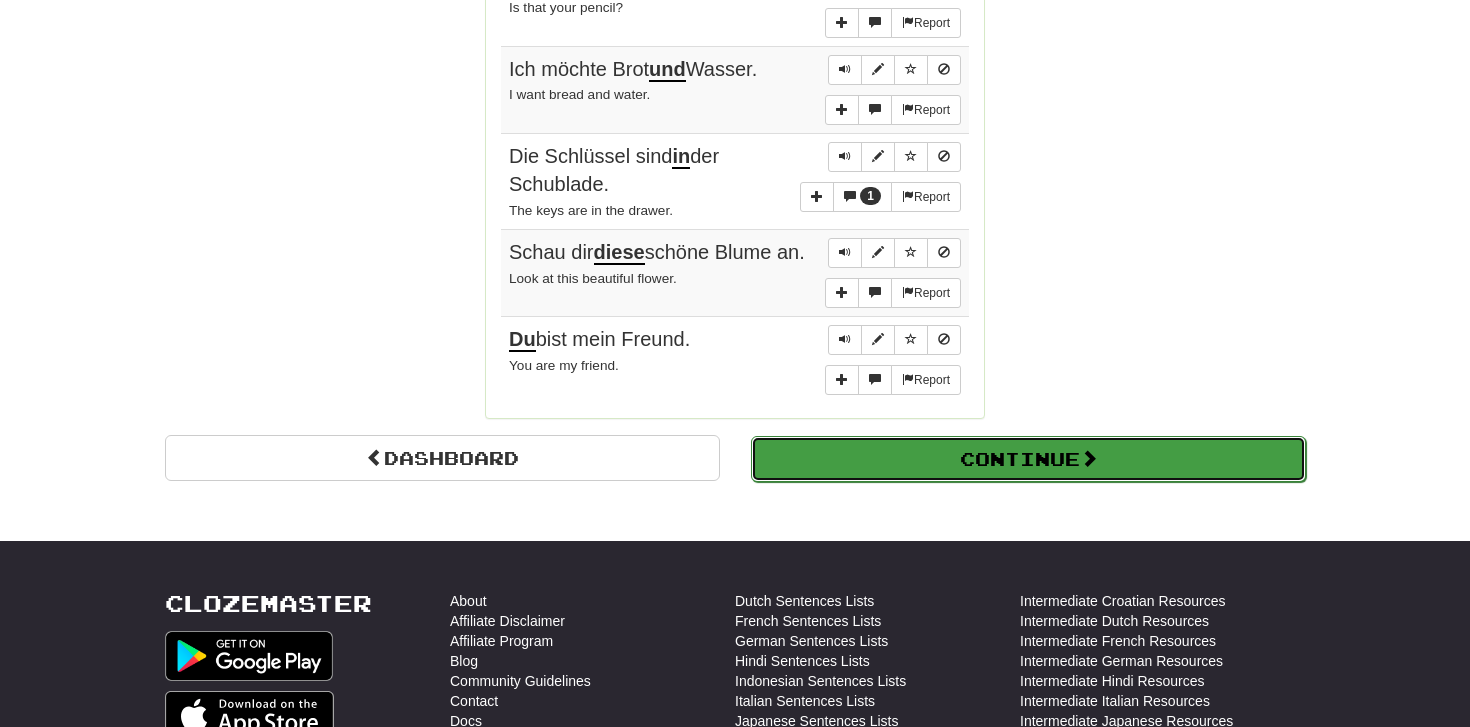 click on "Continue" at bounding box center (1028, 459) 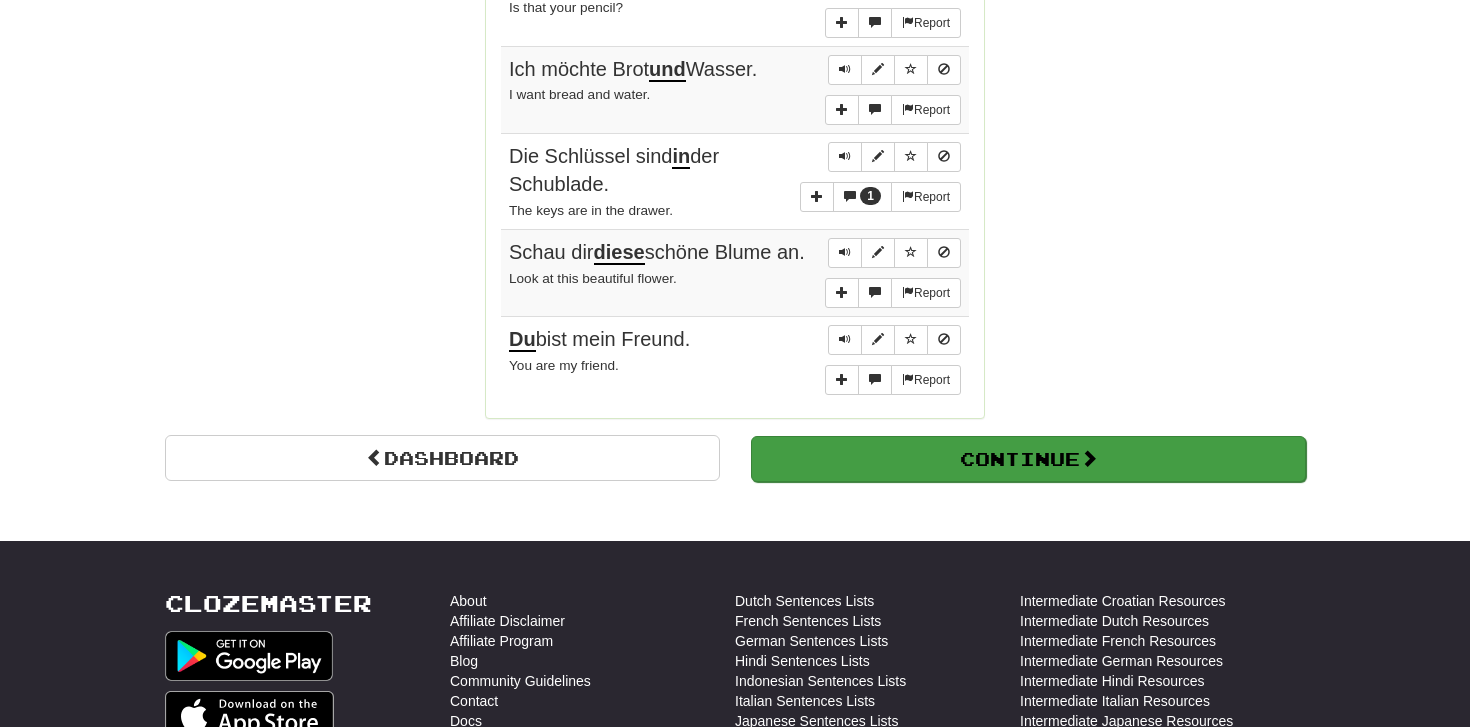scroll, scrollTop: 710, scrollLeft: 0, axis: vertical 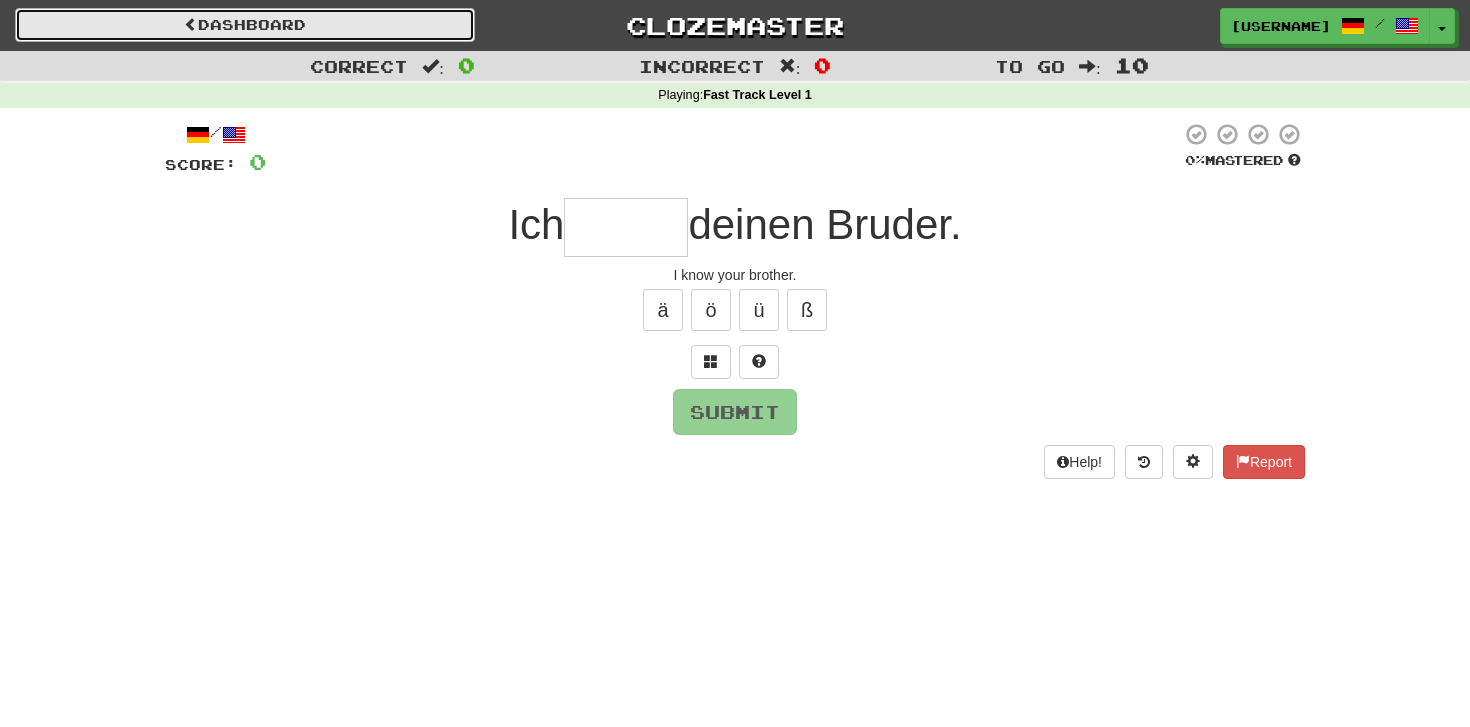 click on "Dashboard" at bounding box center (245, 25) 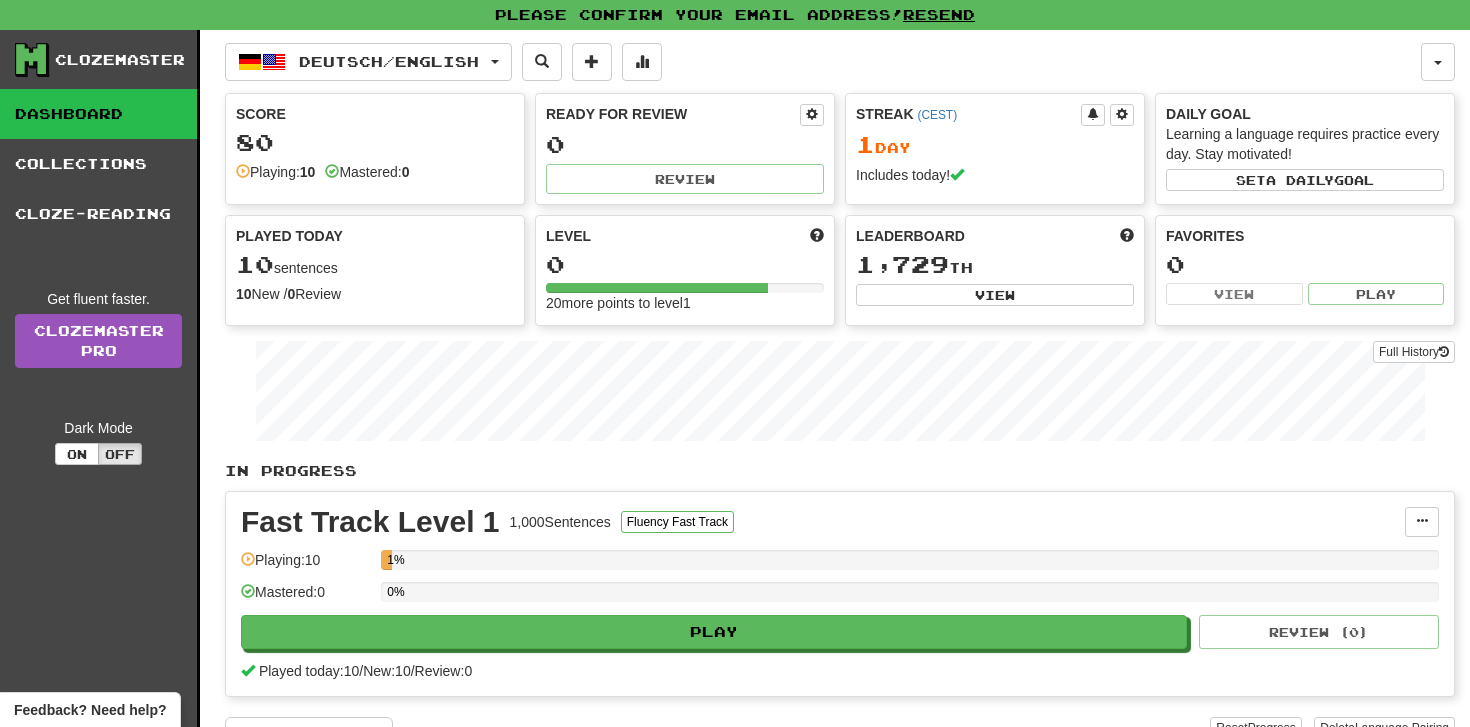 scroll, scrollTop: 0, scrollLeft: 0, axis: both 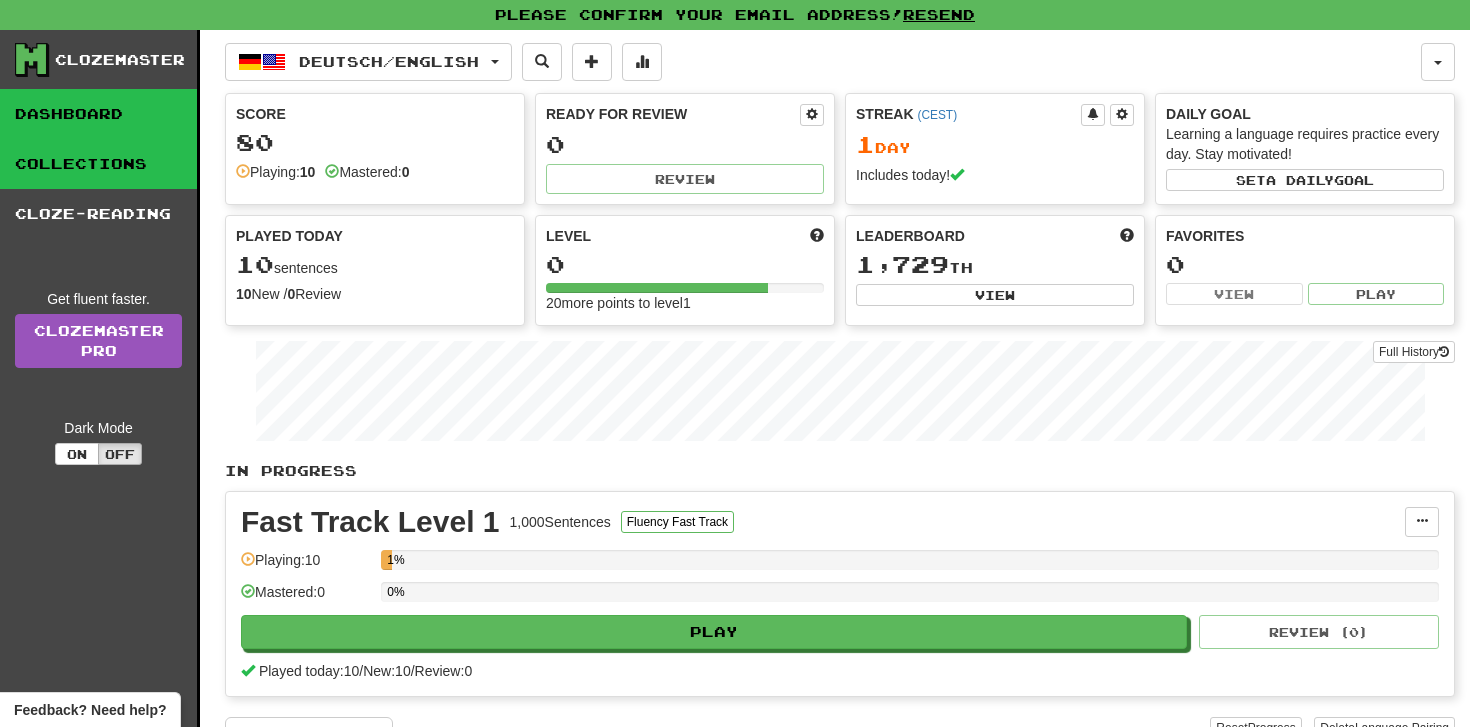 click on "Collections" at bounding box center (98, 164) 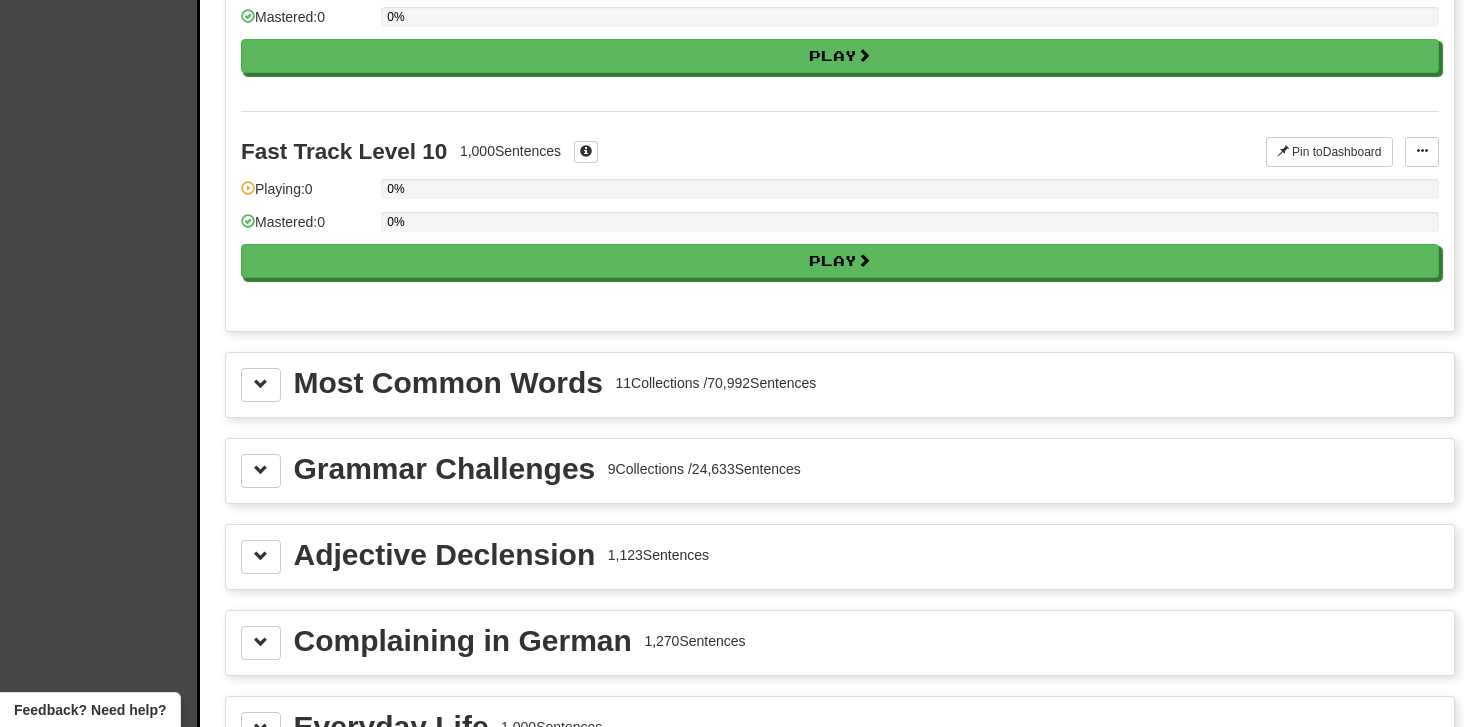 scroll, scrollTop: 1934, scrollLeft: 0, axis: vertical 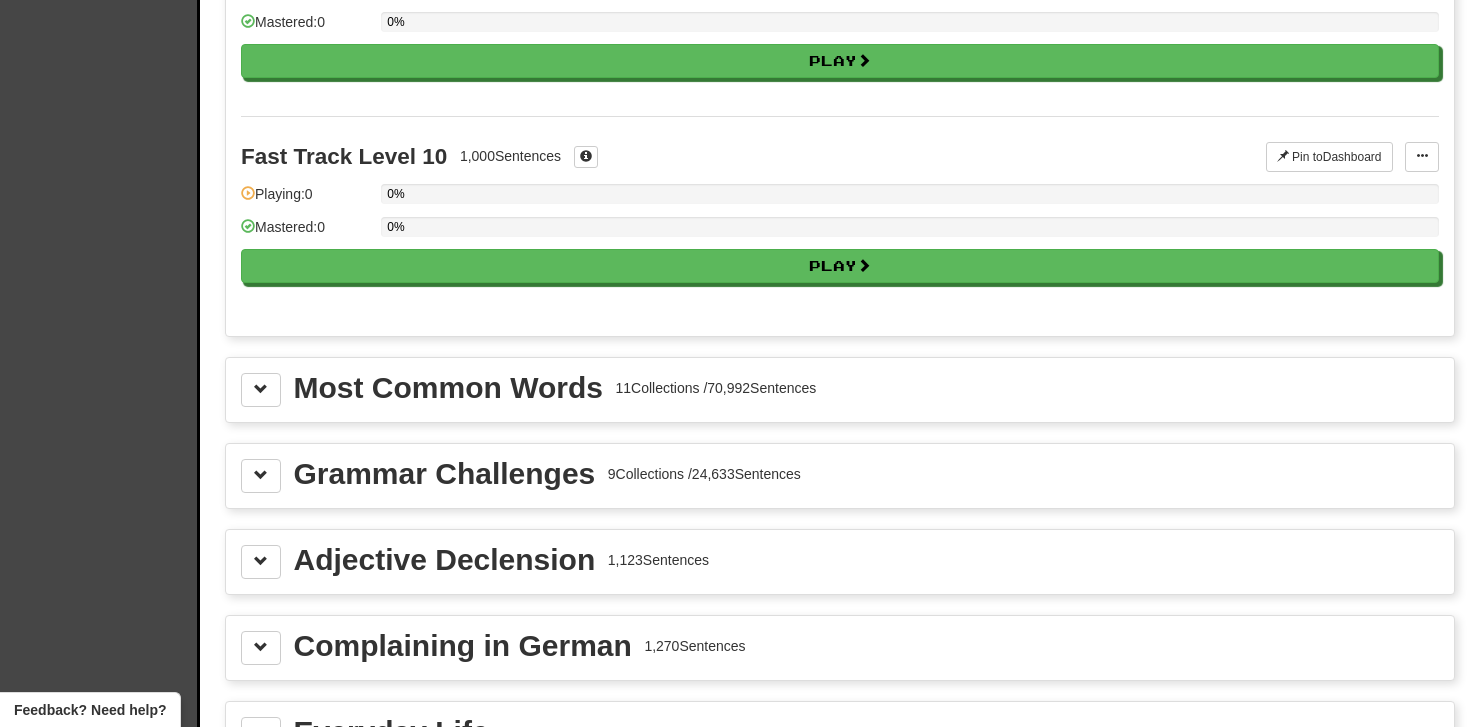 click on "Most Common Words 11  Collections /  70,992  Sentences" at bounding box center [840, 390] 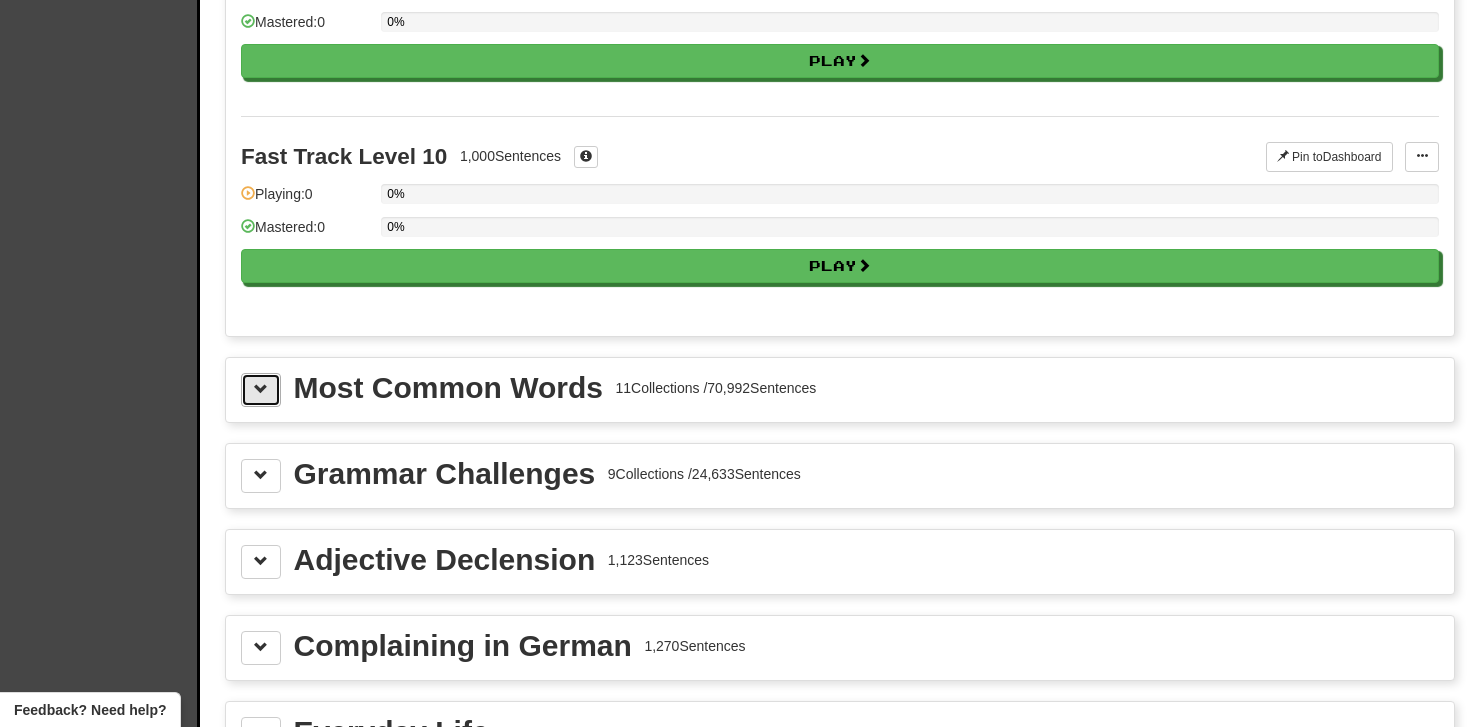 click at bounding box center (261, 390) 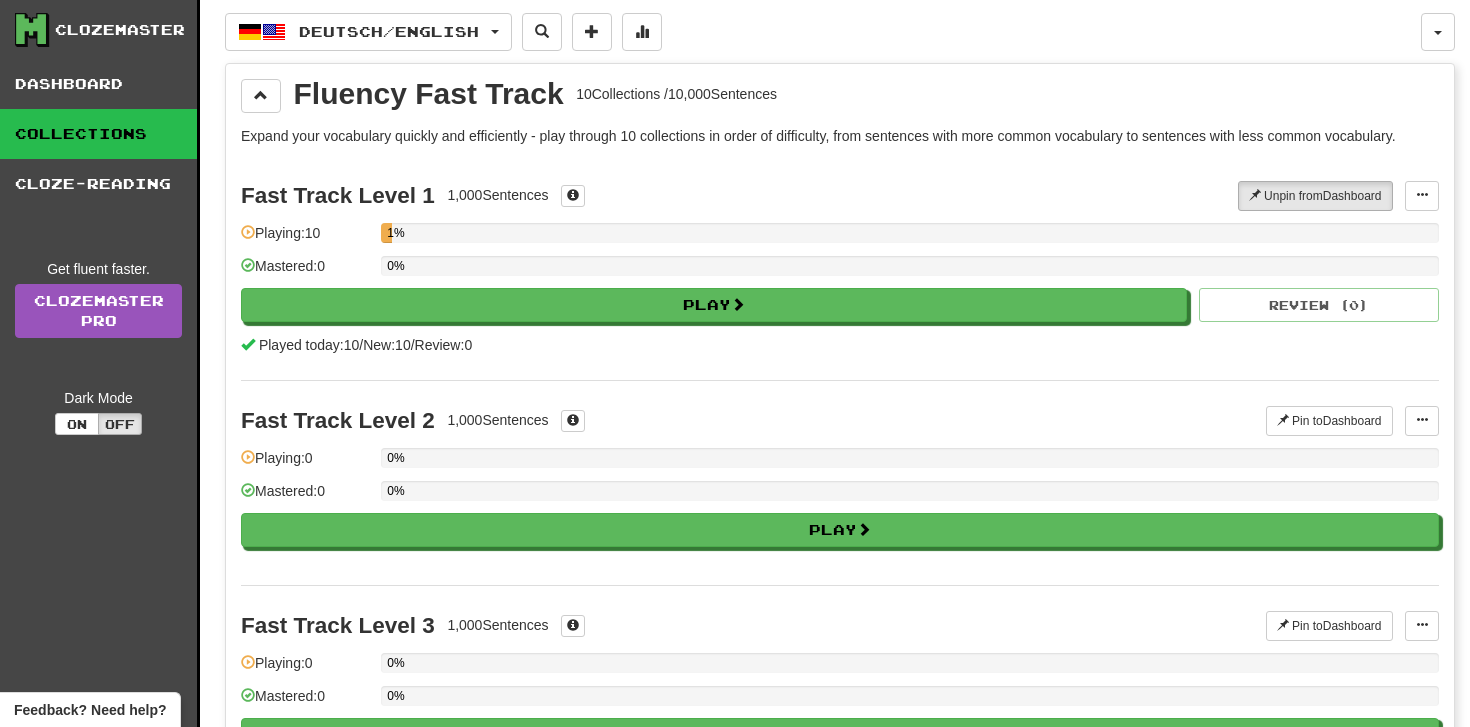 scroll, scrollTop: 0, scrollLeft: 0, axis: both 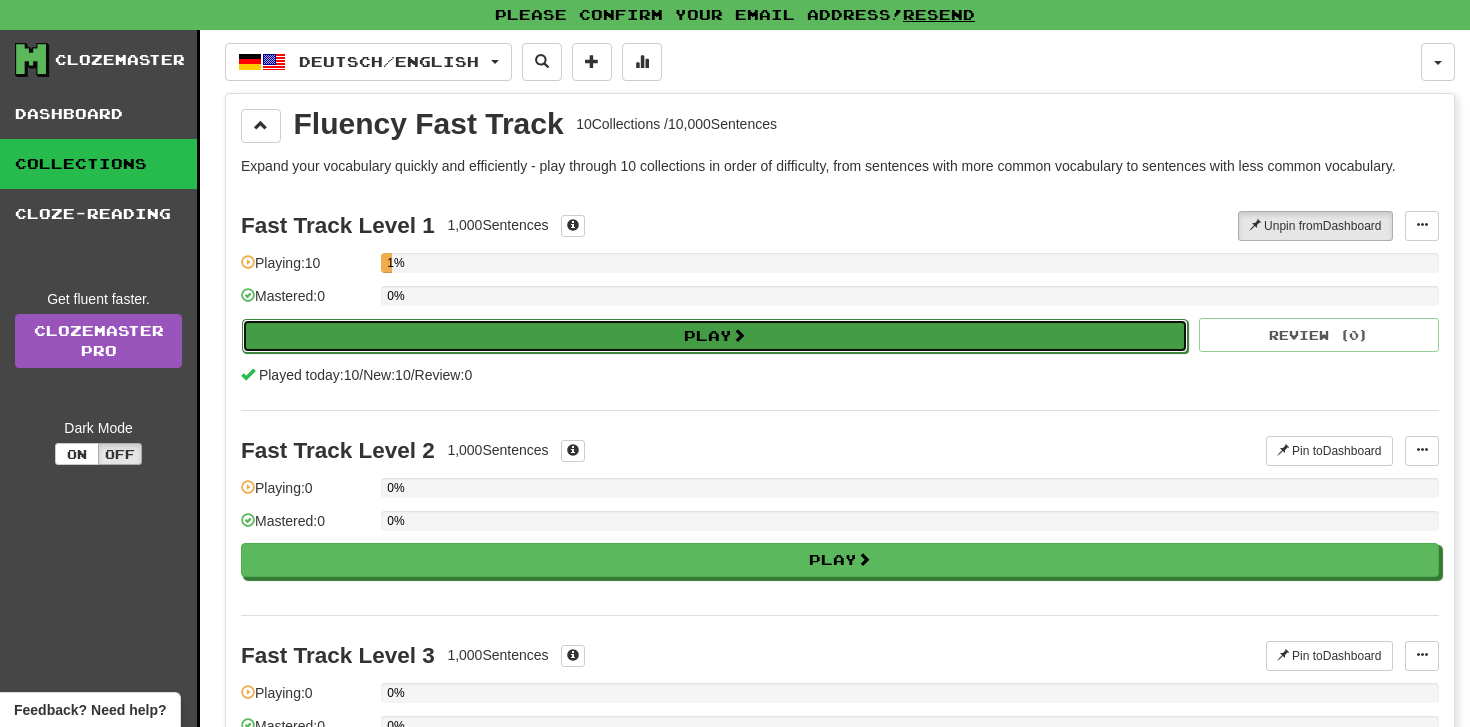 click on "Play" at bounding box center (715, 336) 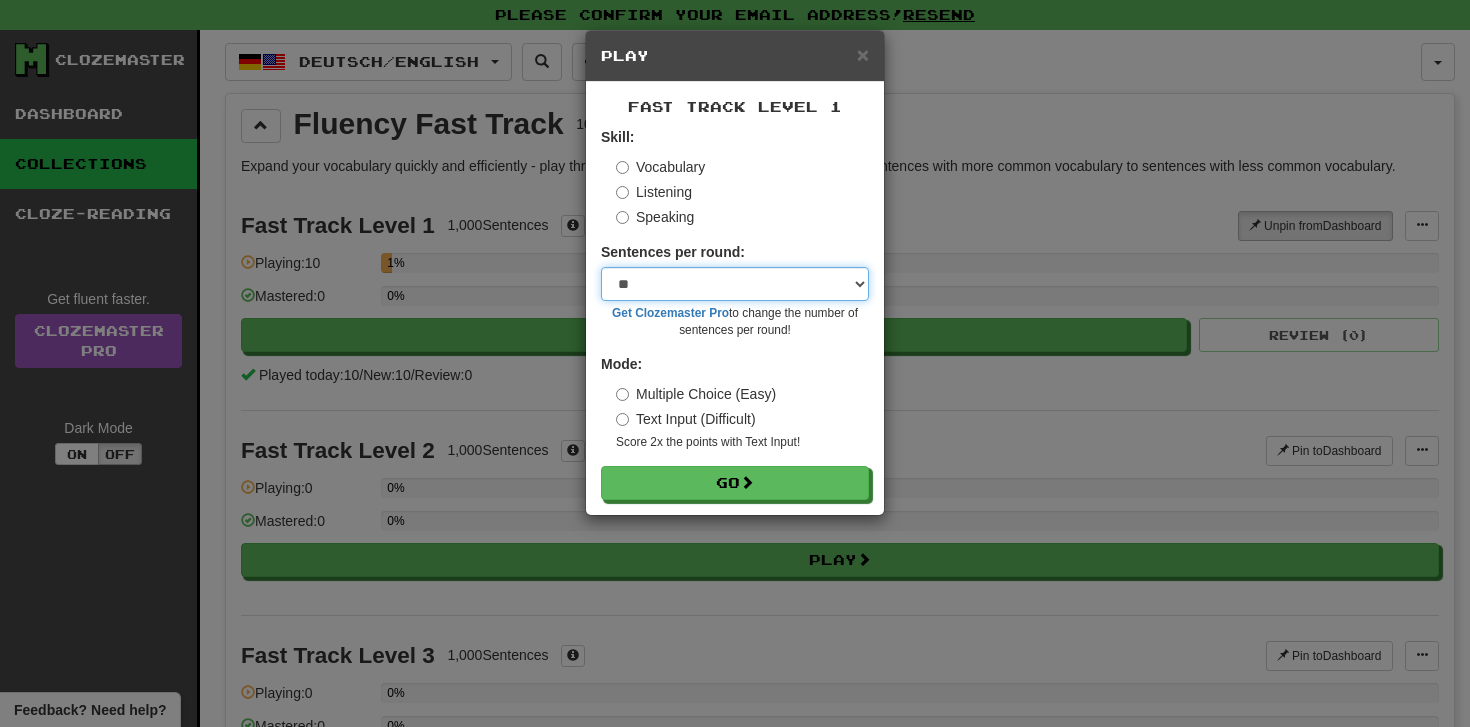 click on "* ** ** ** ** ** *** ********" at bounding box center (735, 284) 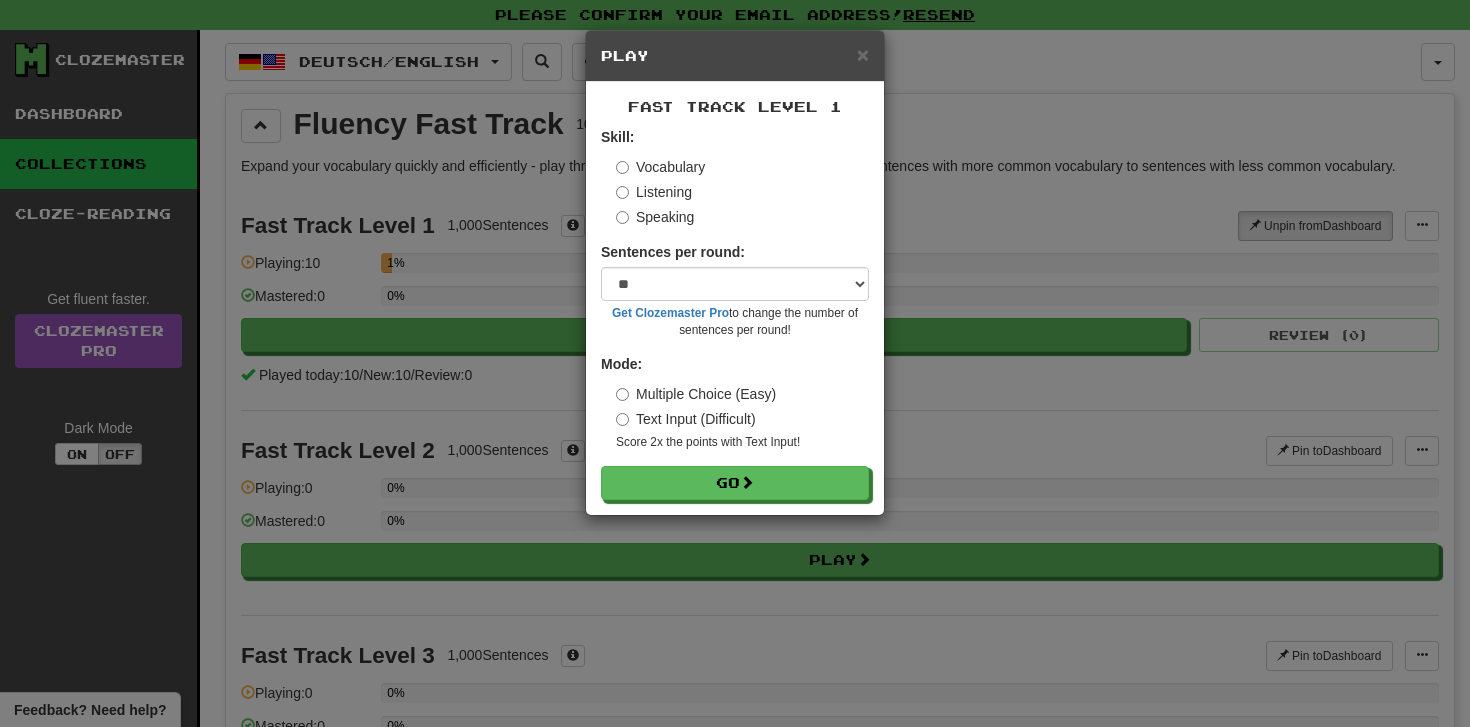 click on "Speaking" at bounding box center (655, 217) 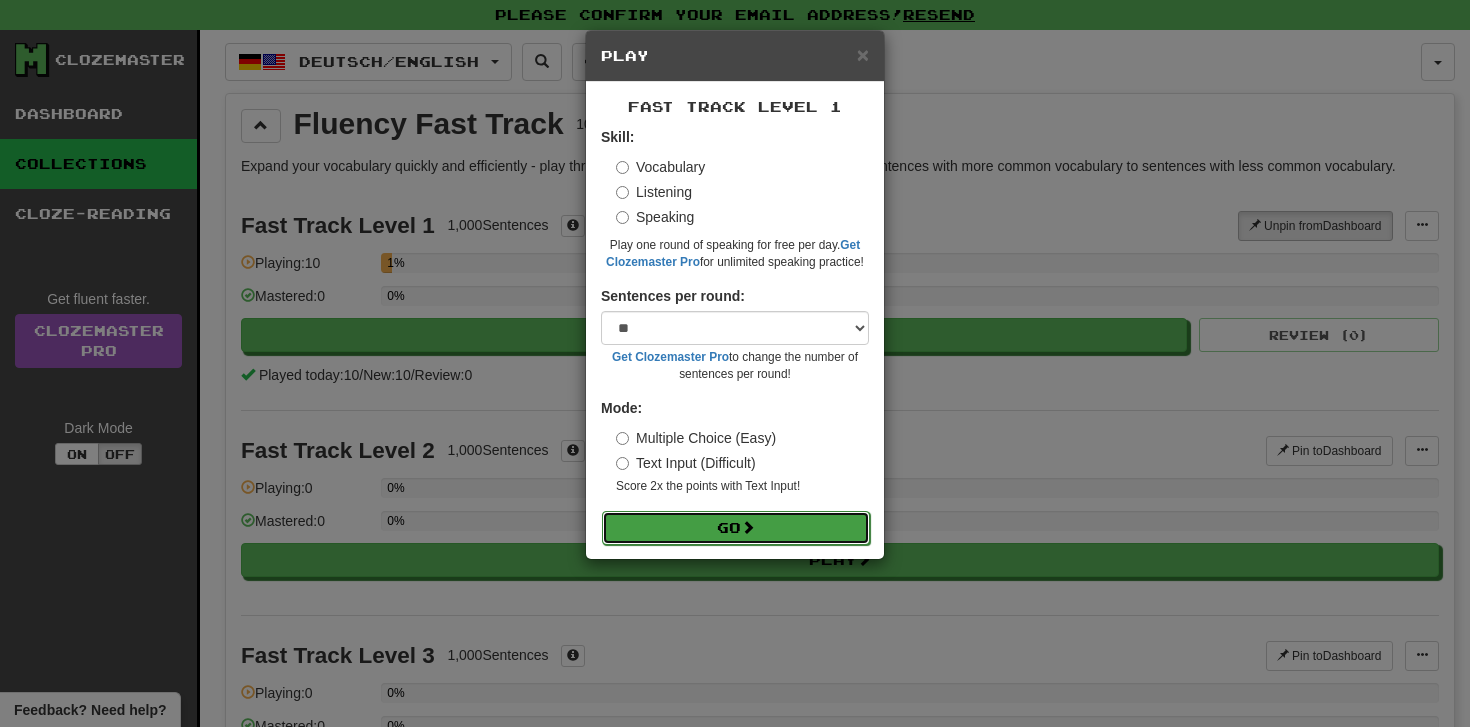 click on "Go" at bounding box center (736, 528) 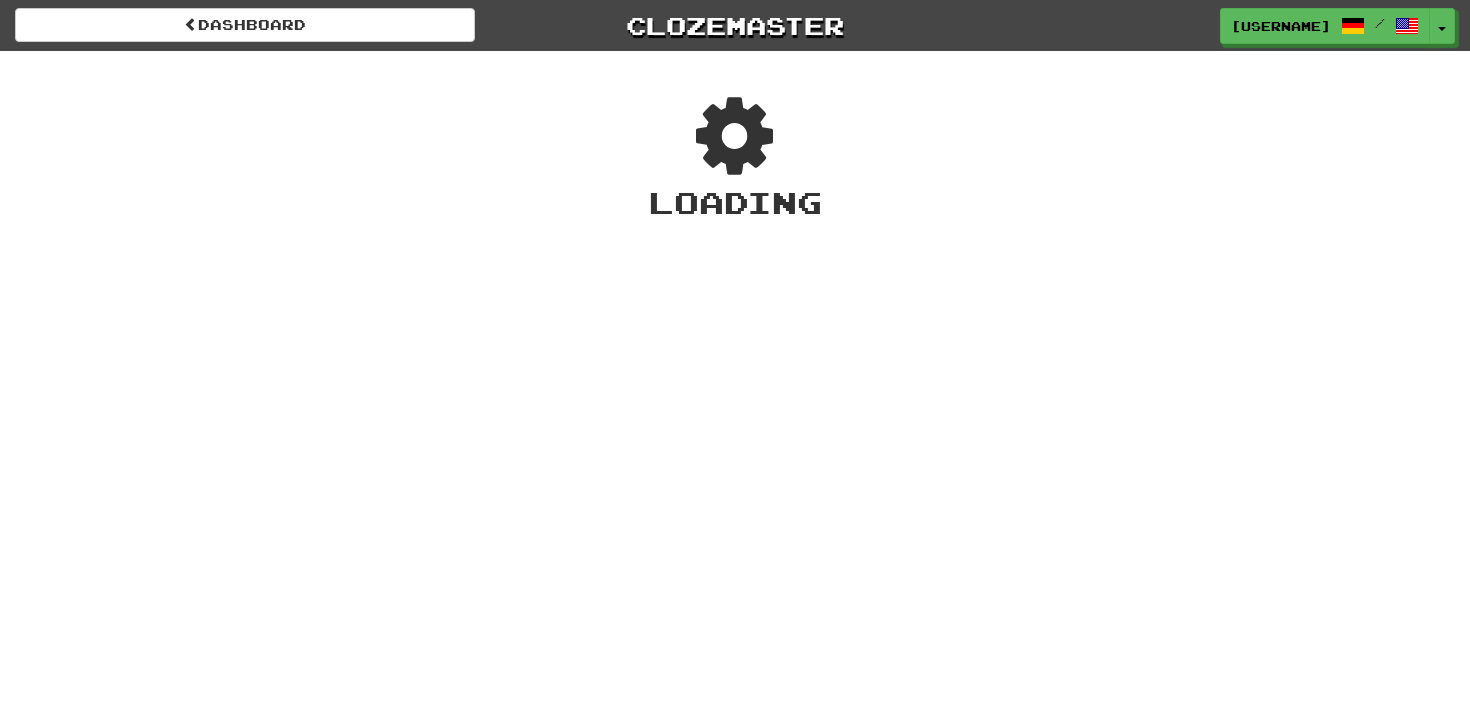 scroll, scrollTop: 0, scrollLeft: 0, axis: both 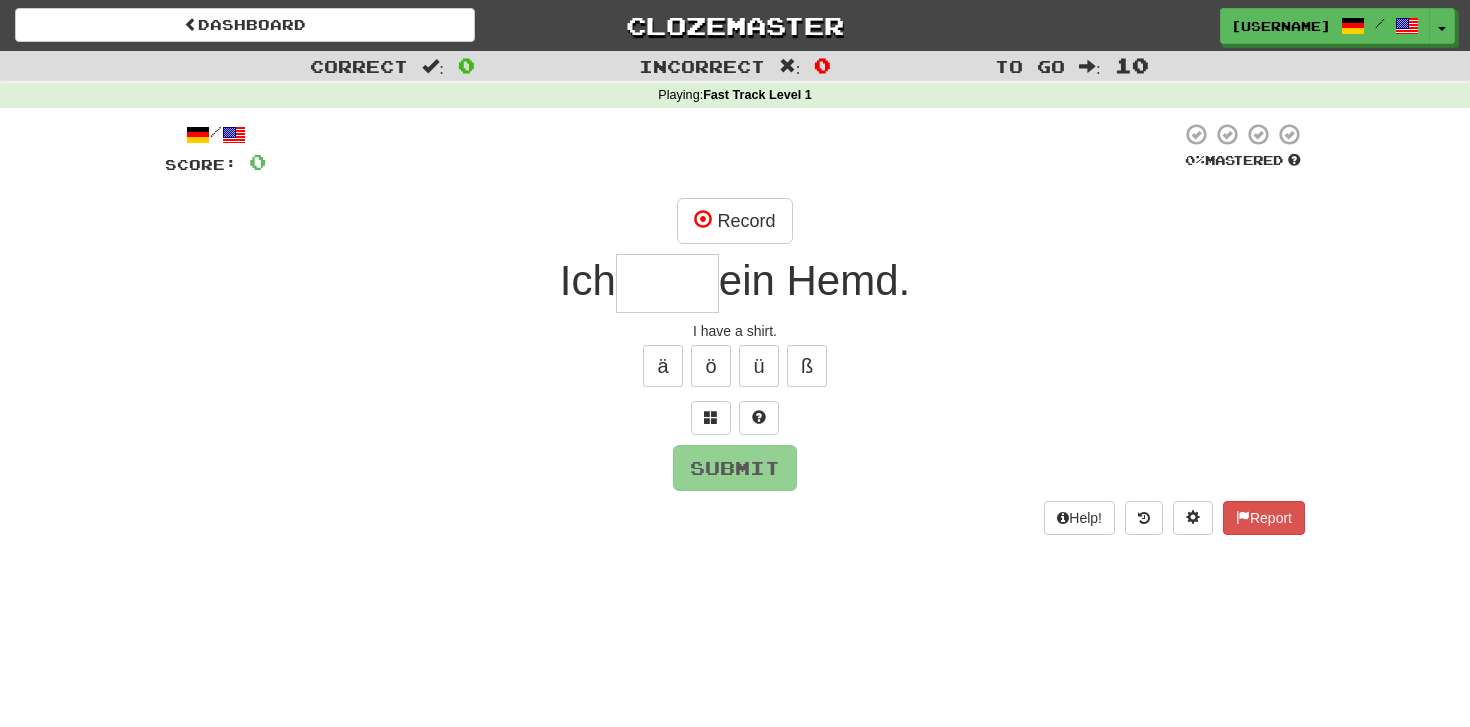 click at bounding box center (667, 283) 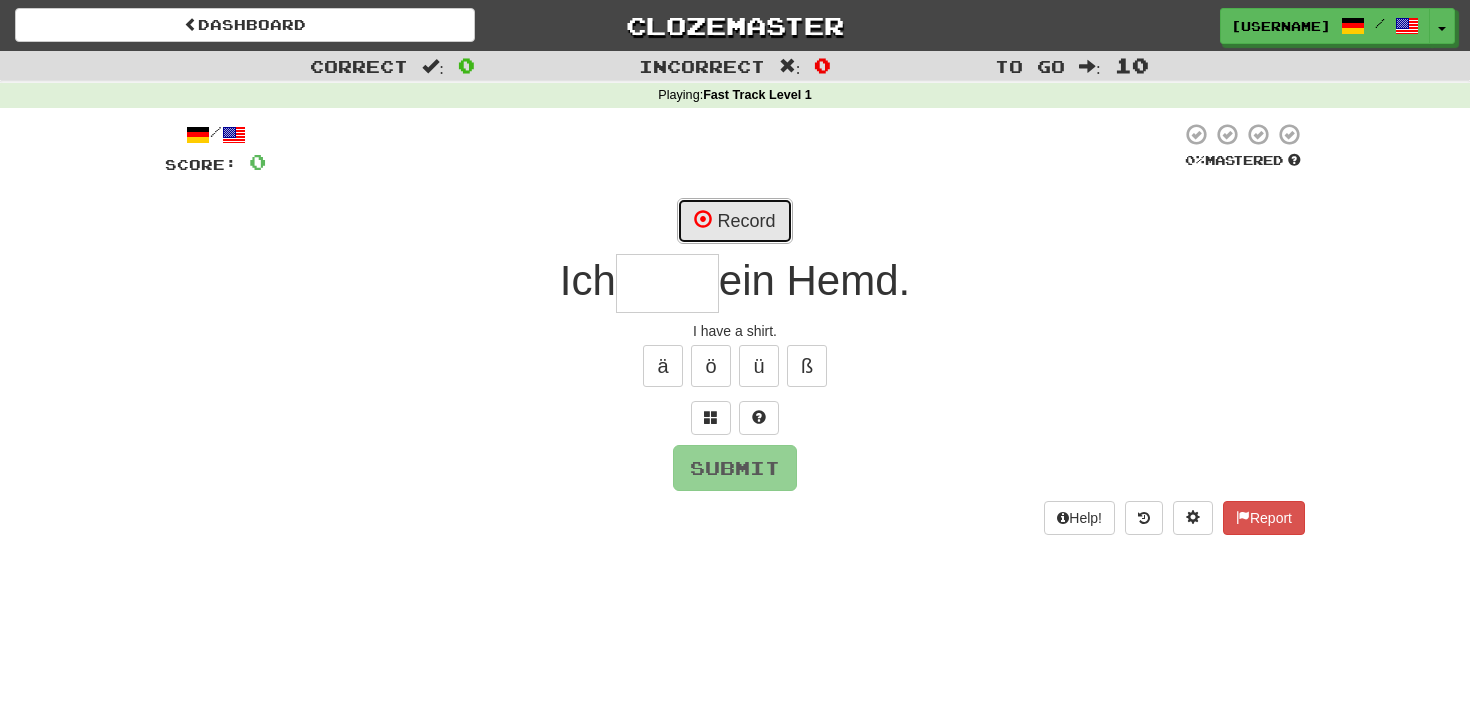 click on "Record" at bounding box center (734, 221) 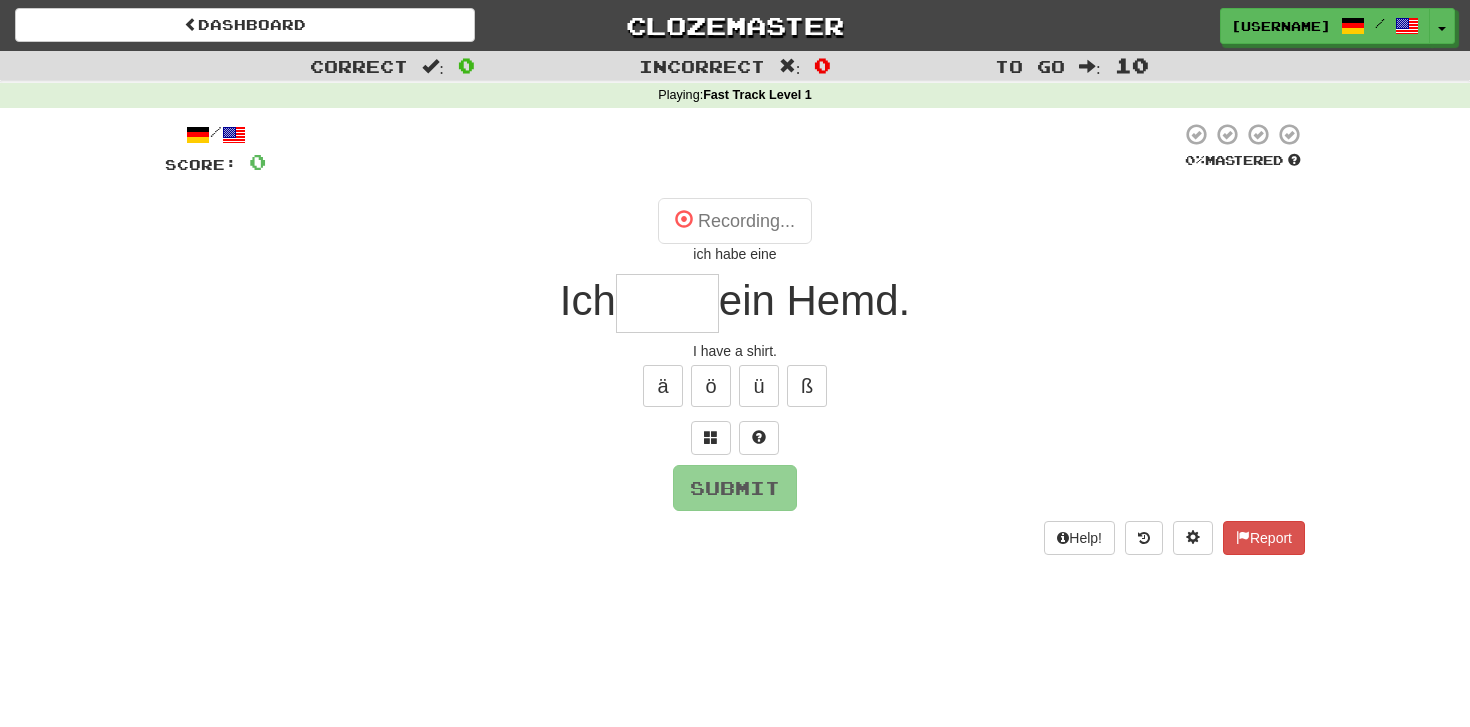 type on "****" 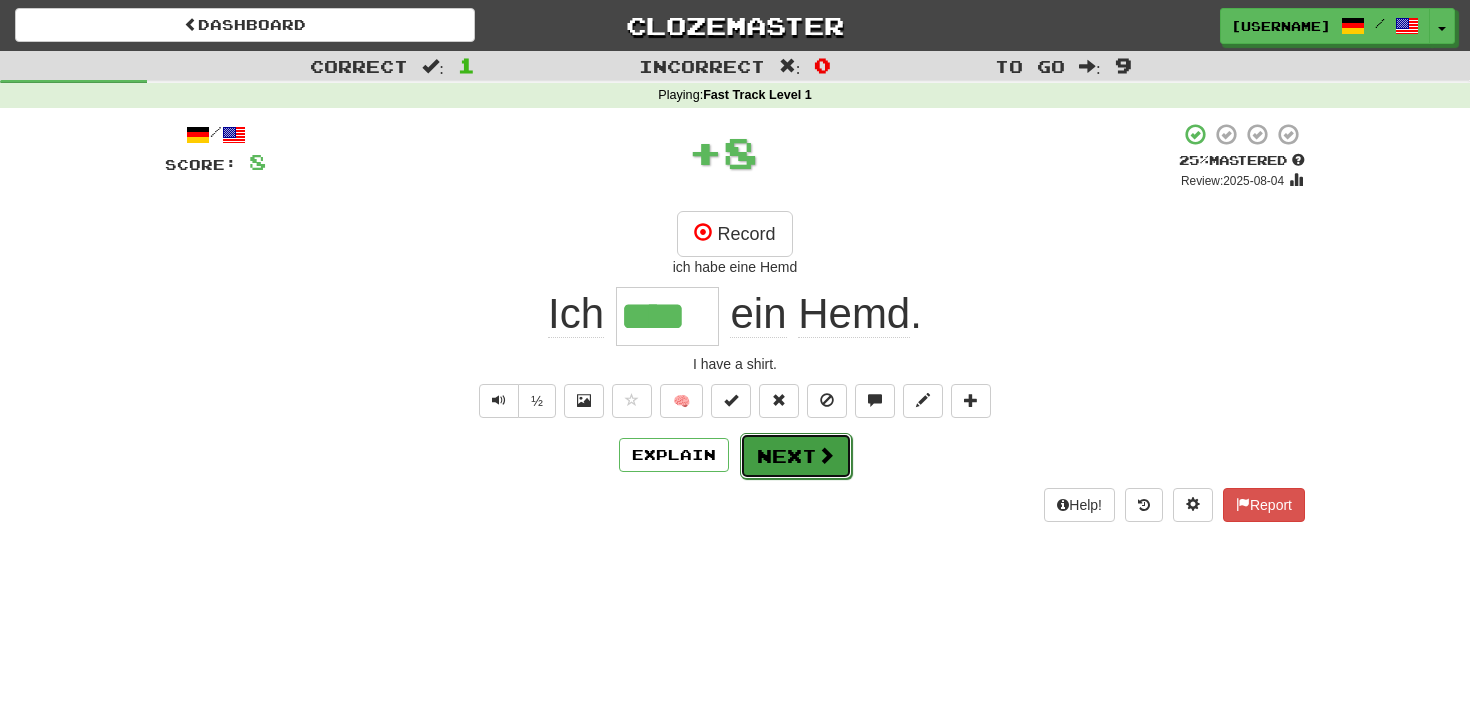 click on "Next" at bounding box center [796, 456] 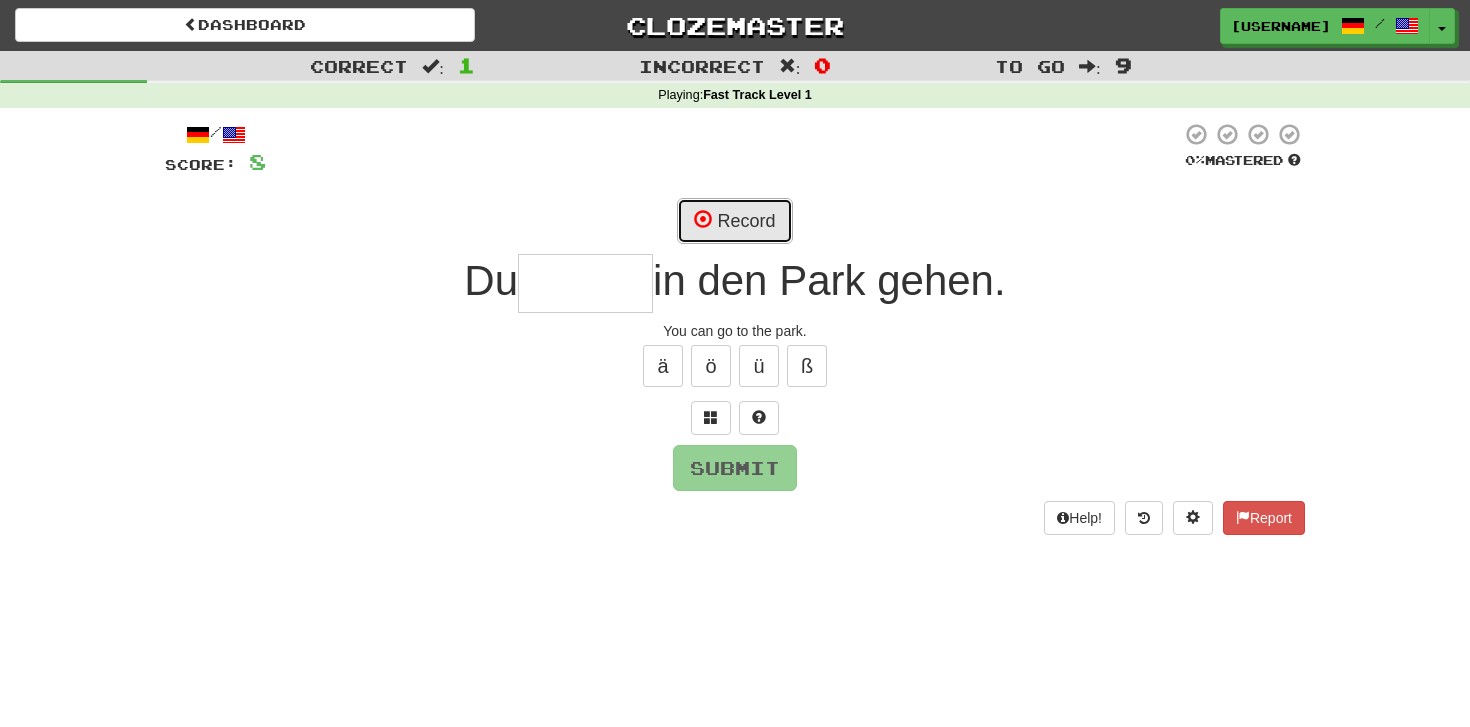 click on "Record" at bounding box center (734, 221) 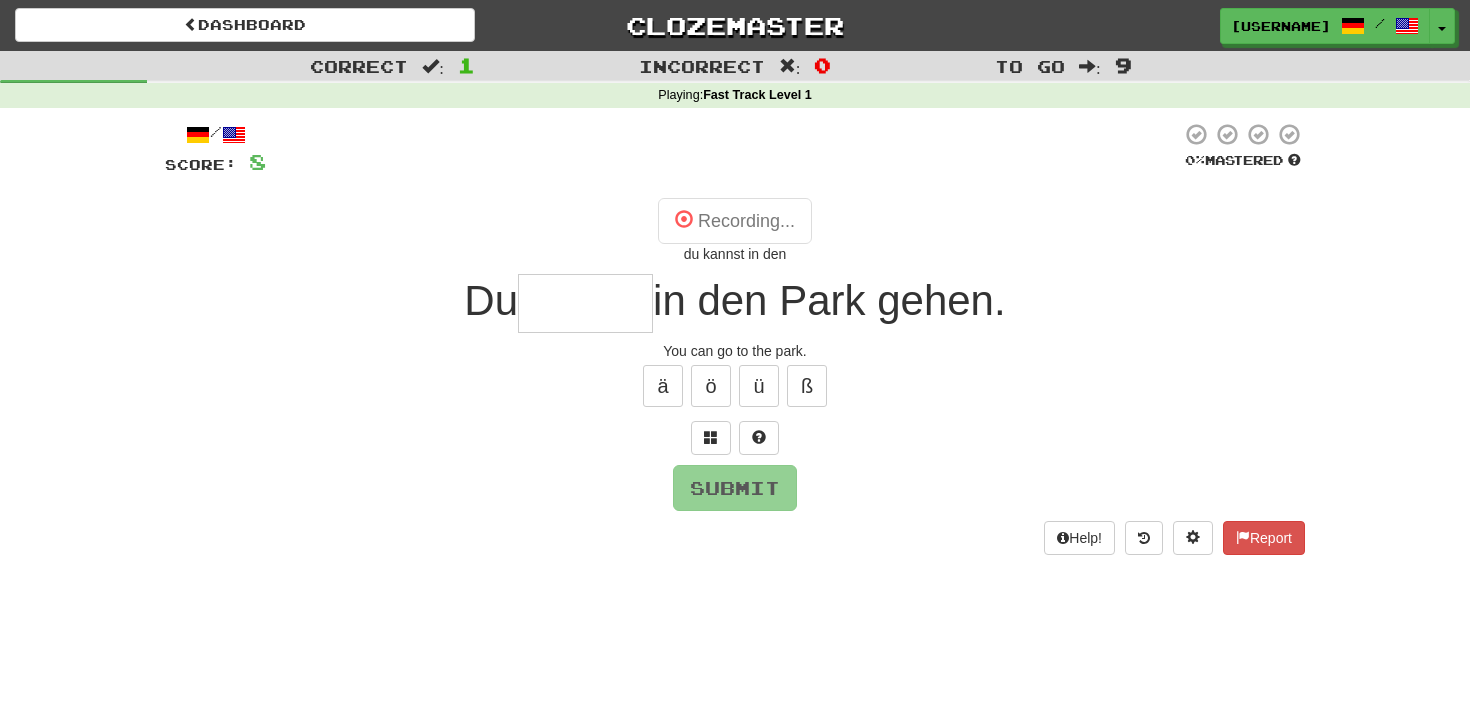 type on "******" 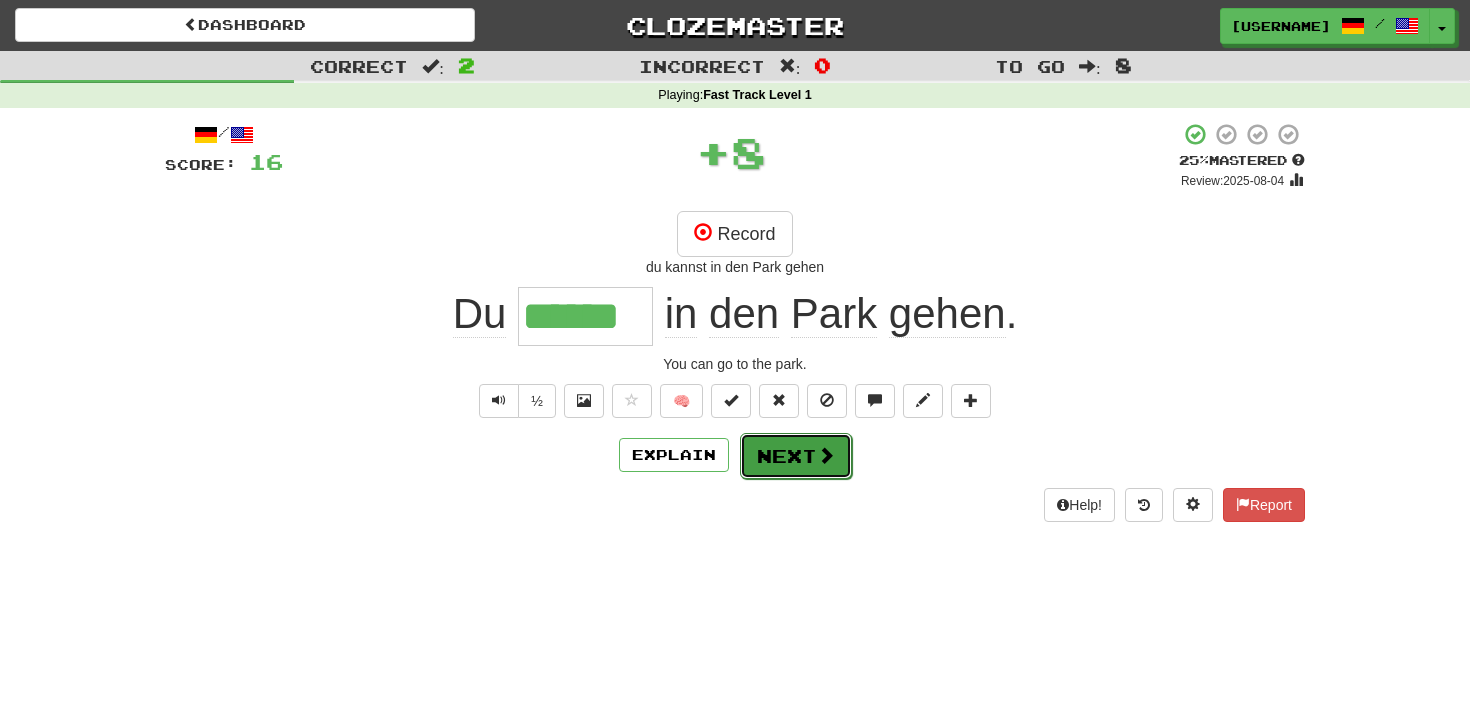 click on "Next" at bounding box center (796, 456) 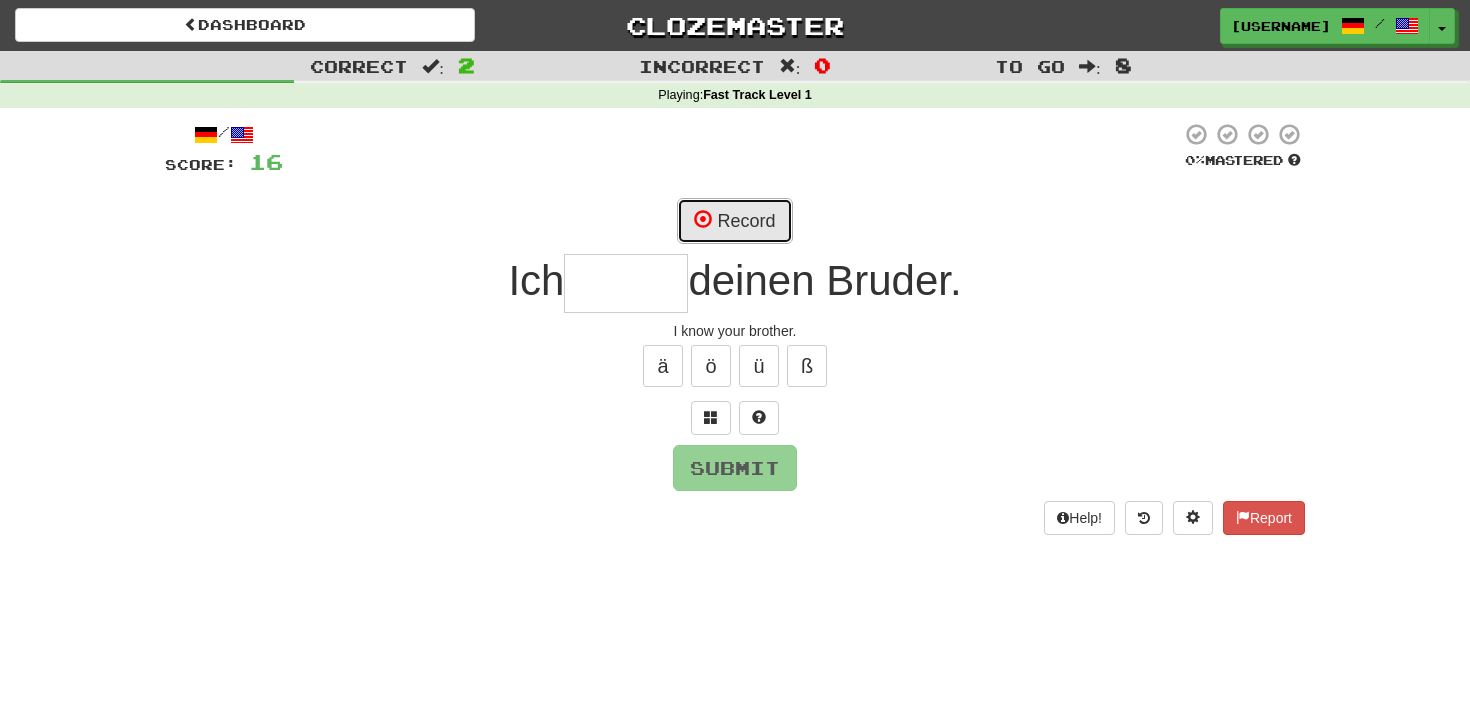 click on "Record" at bounding box center (734, 221) 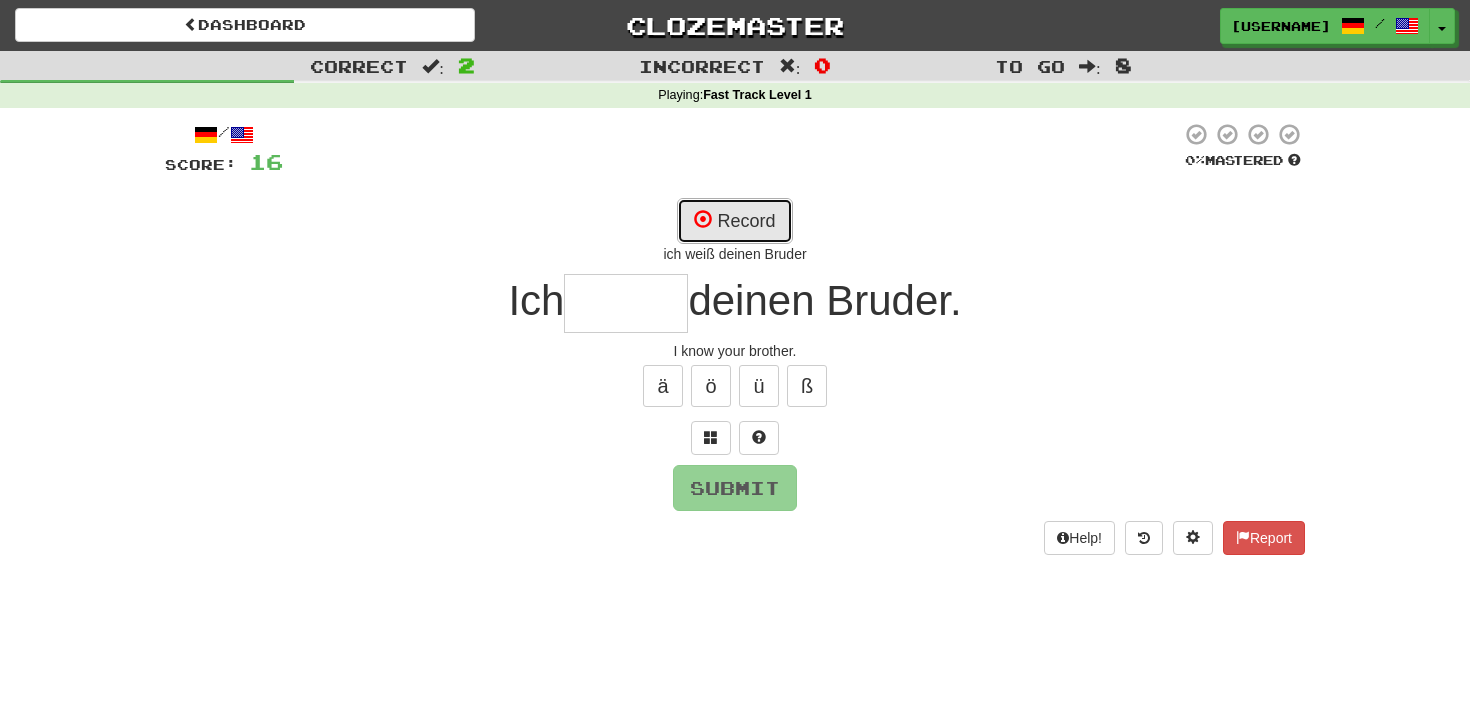 click on "Record" at bounding box center (734, 221) 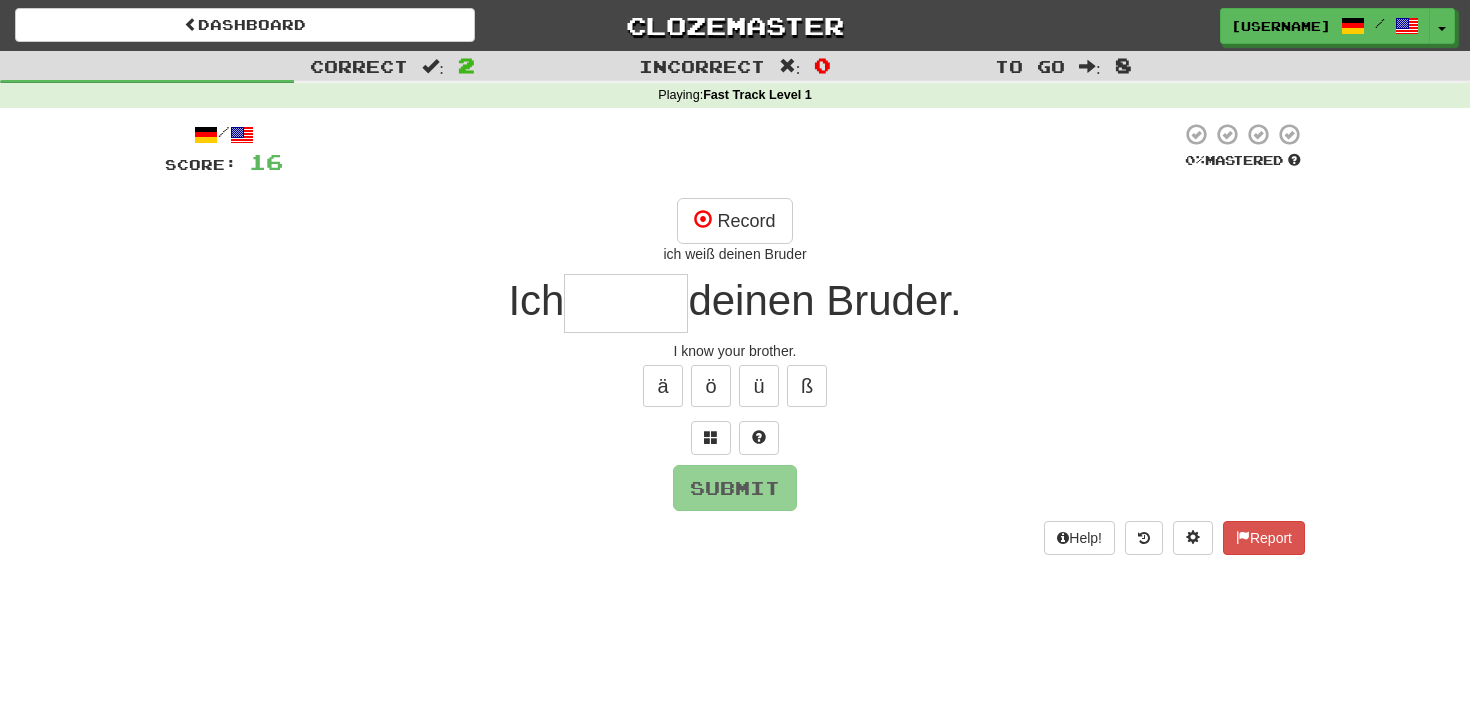 click at bounding box center [735, 438] 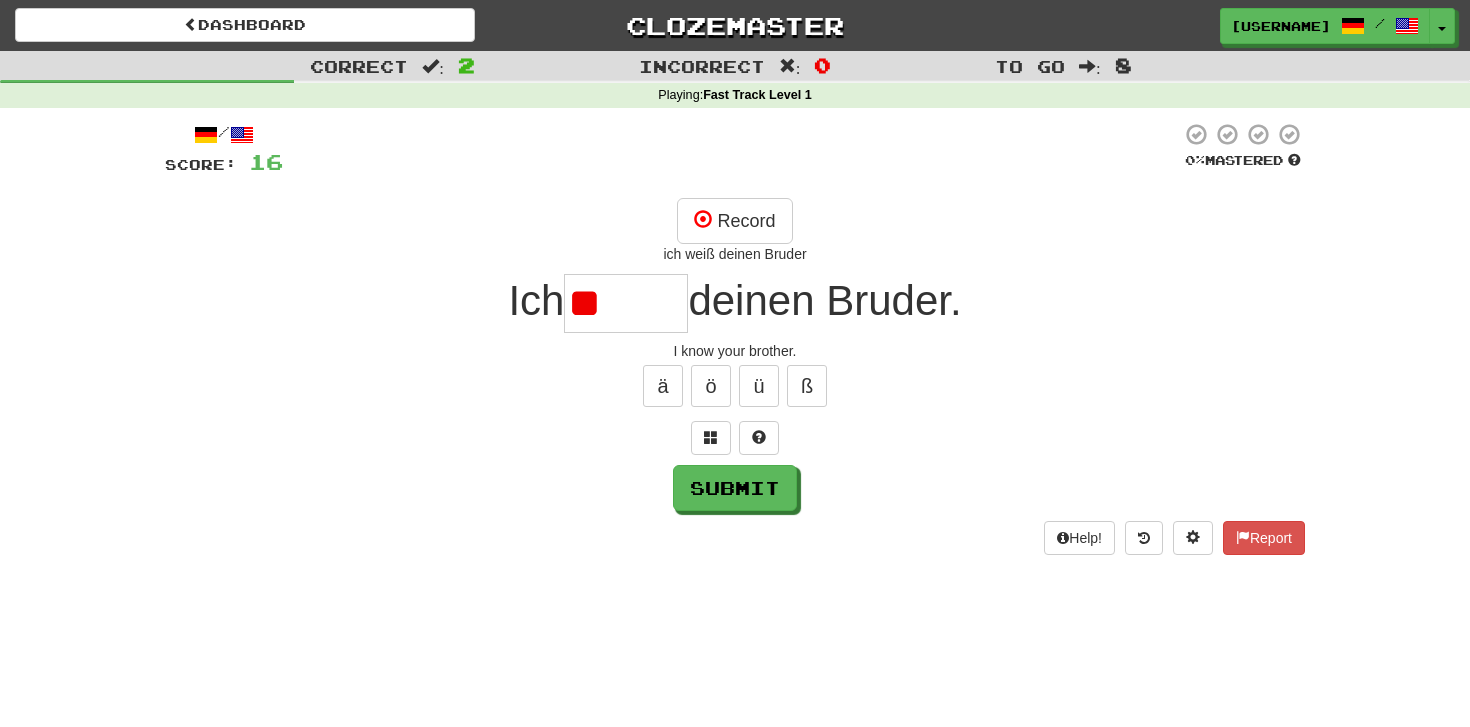 type on "*" 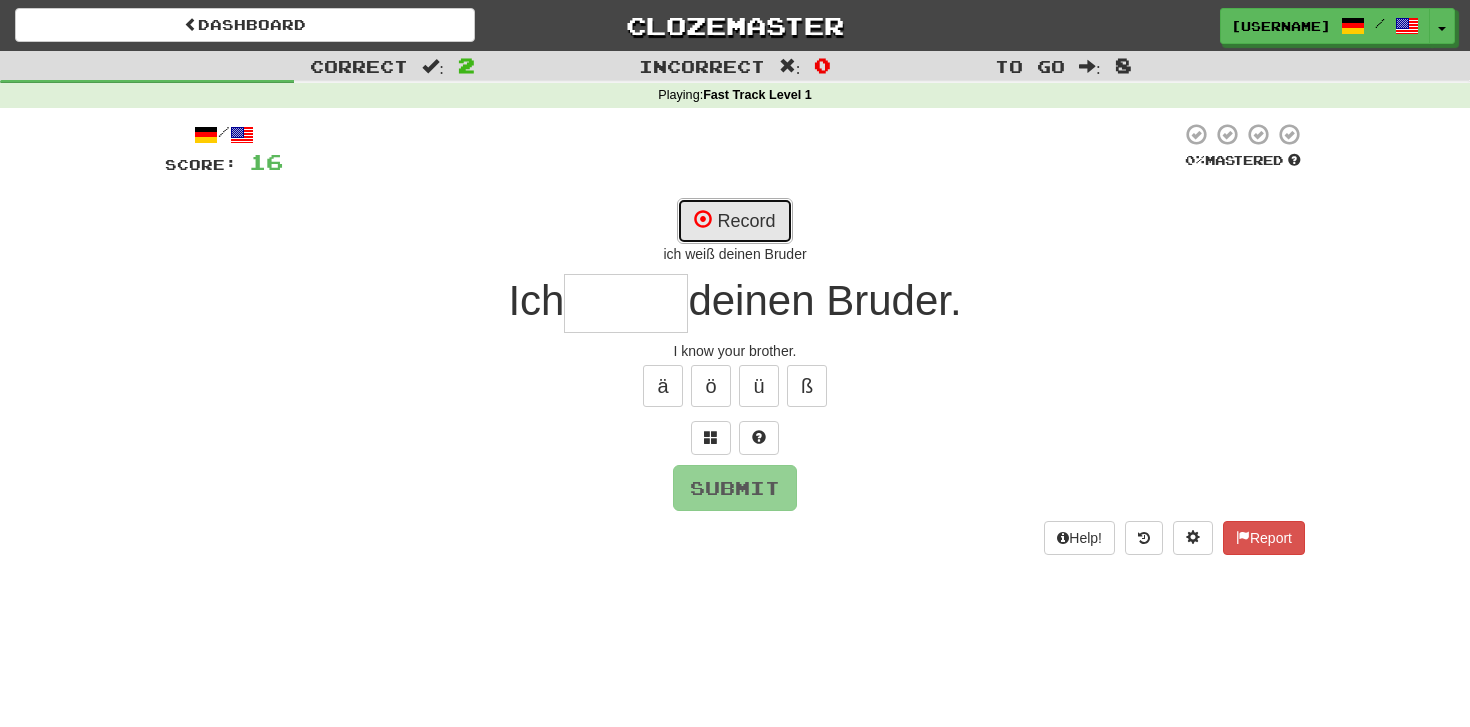 click at bounding box center [703, 219] 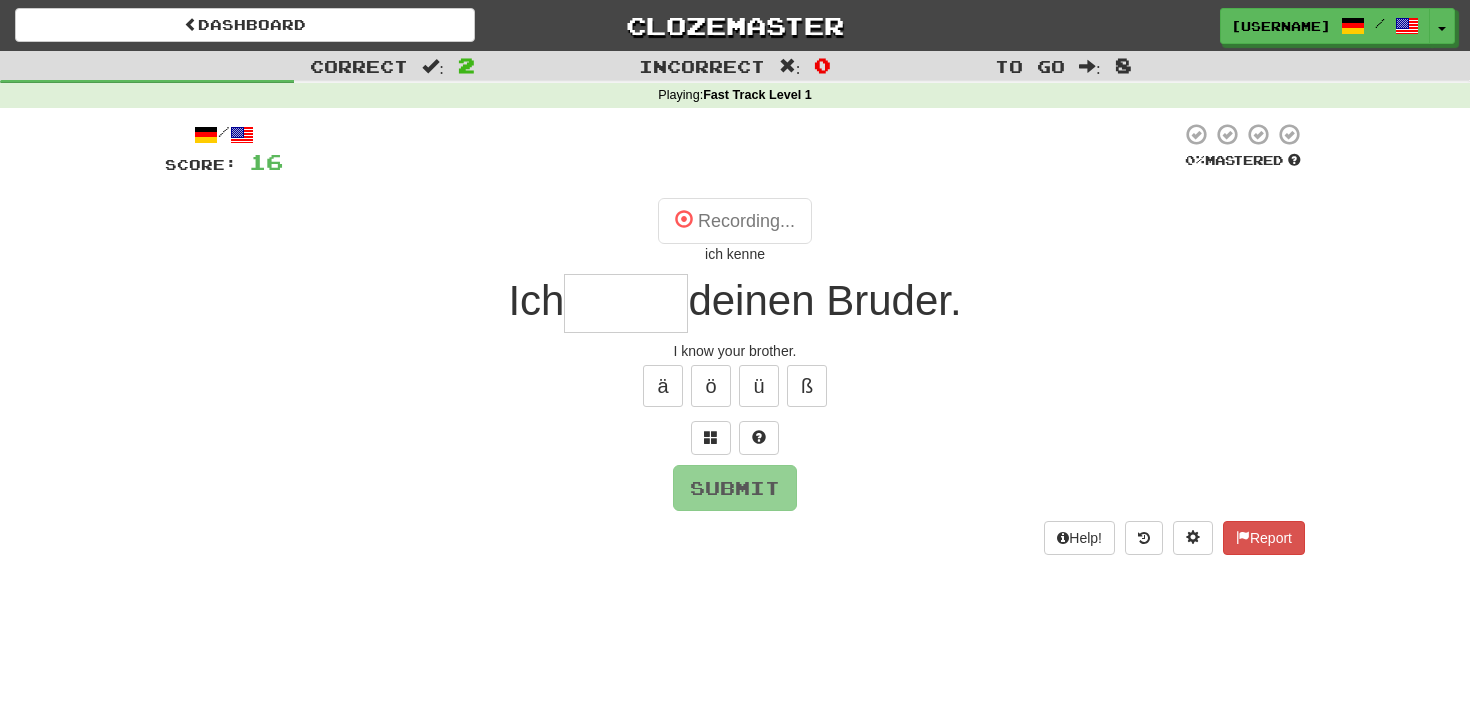 type on "*****" 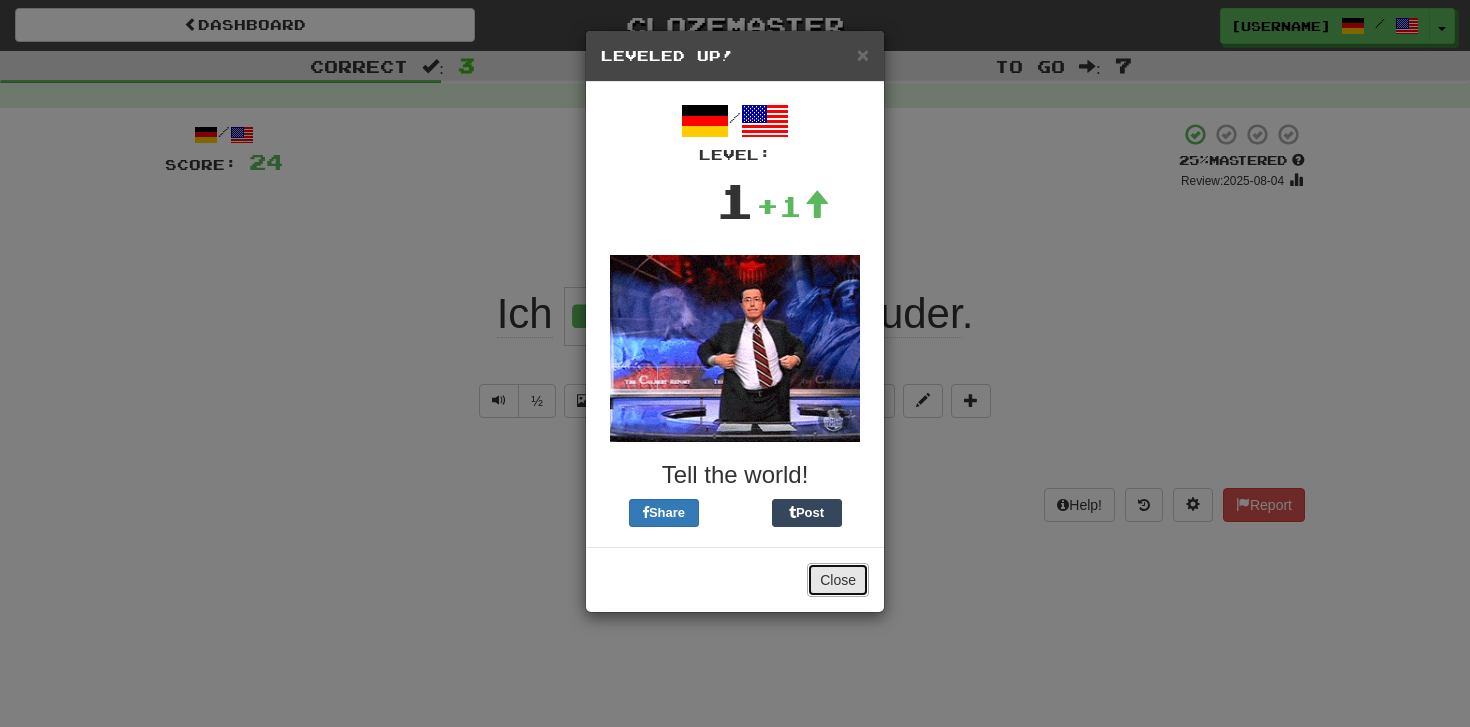 click on "Close" at bounding box center (838, 580) 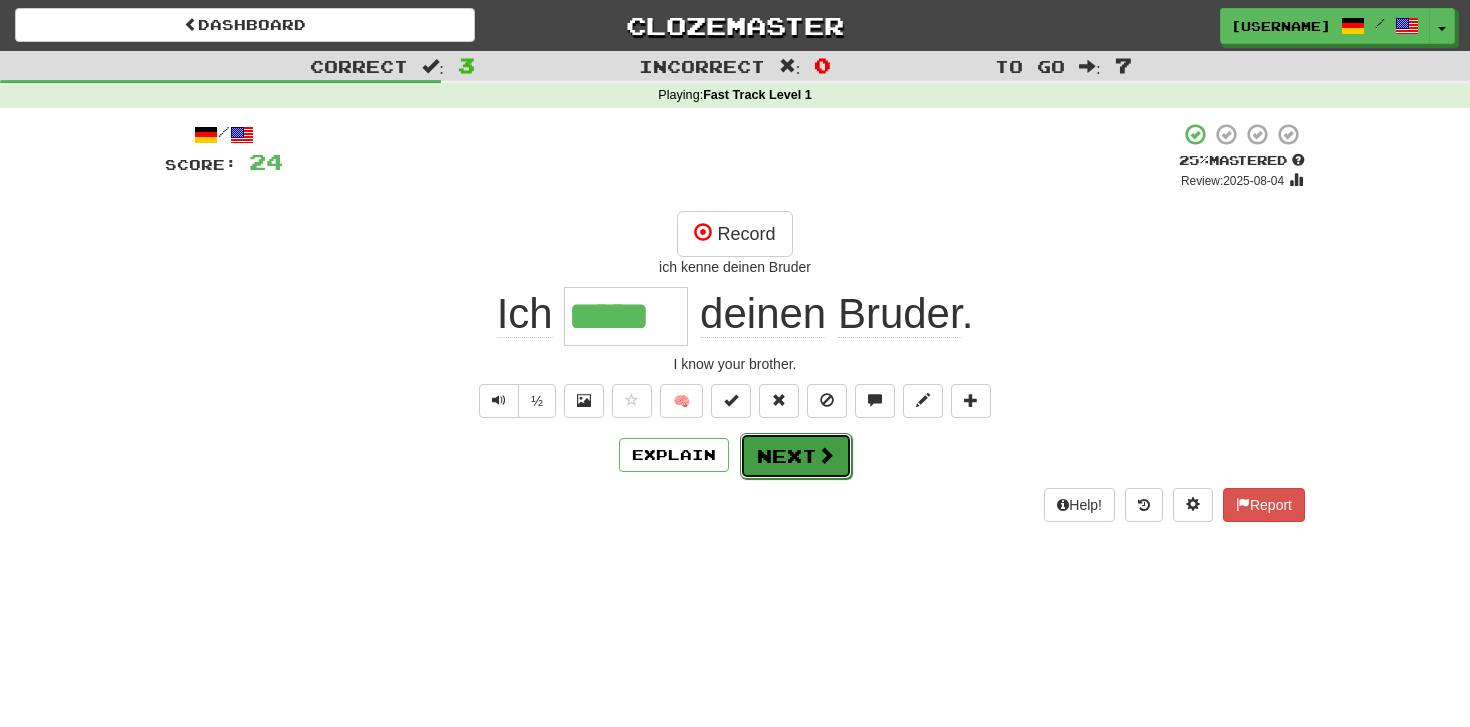 click at bounding box center [826, 455] 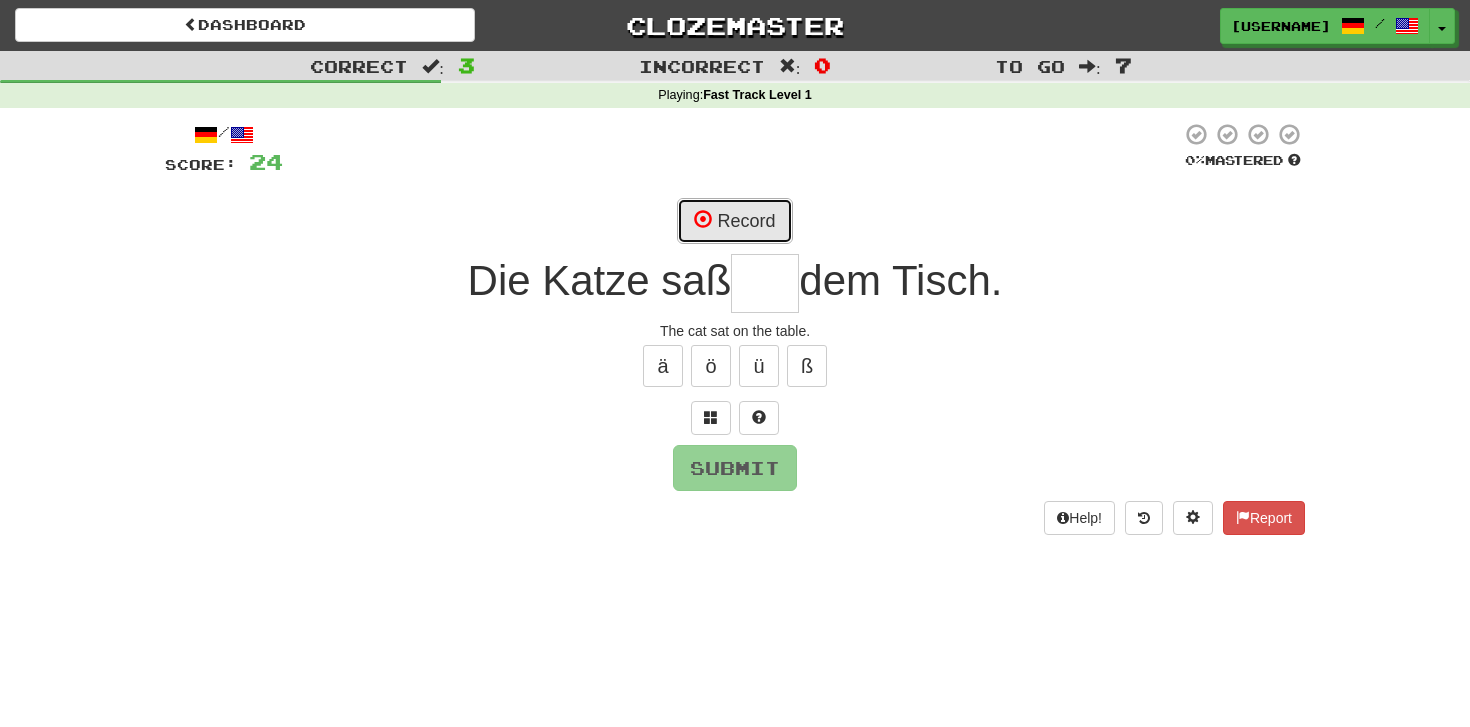 click on "Record" at bounding box center [734, 221] 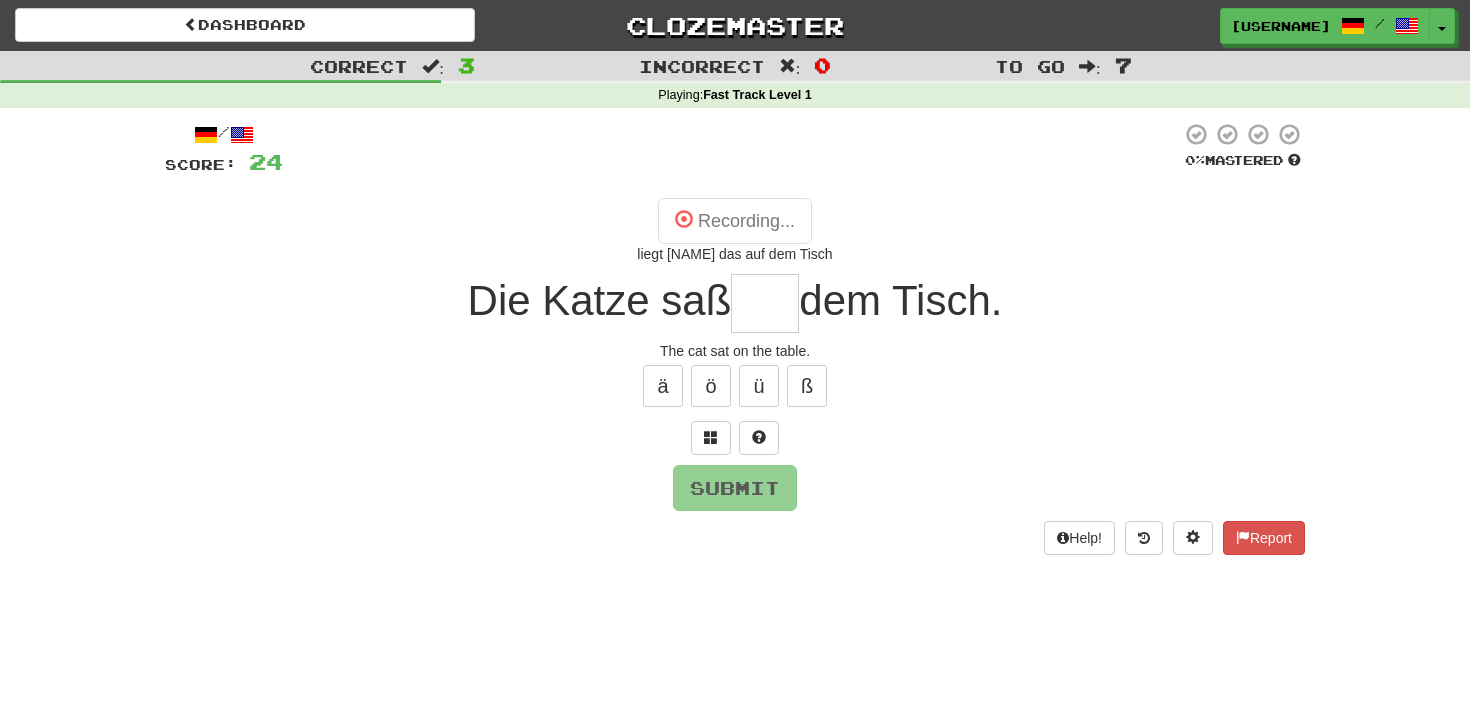 type on "***" 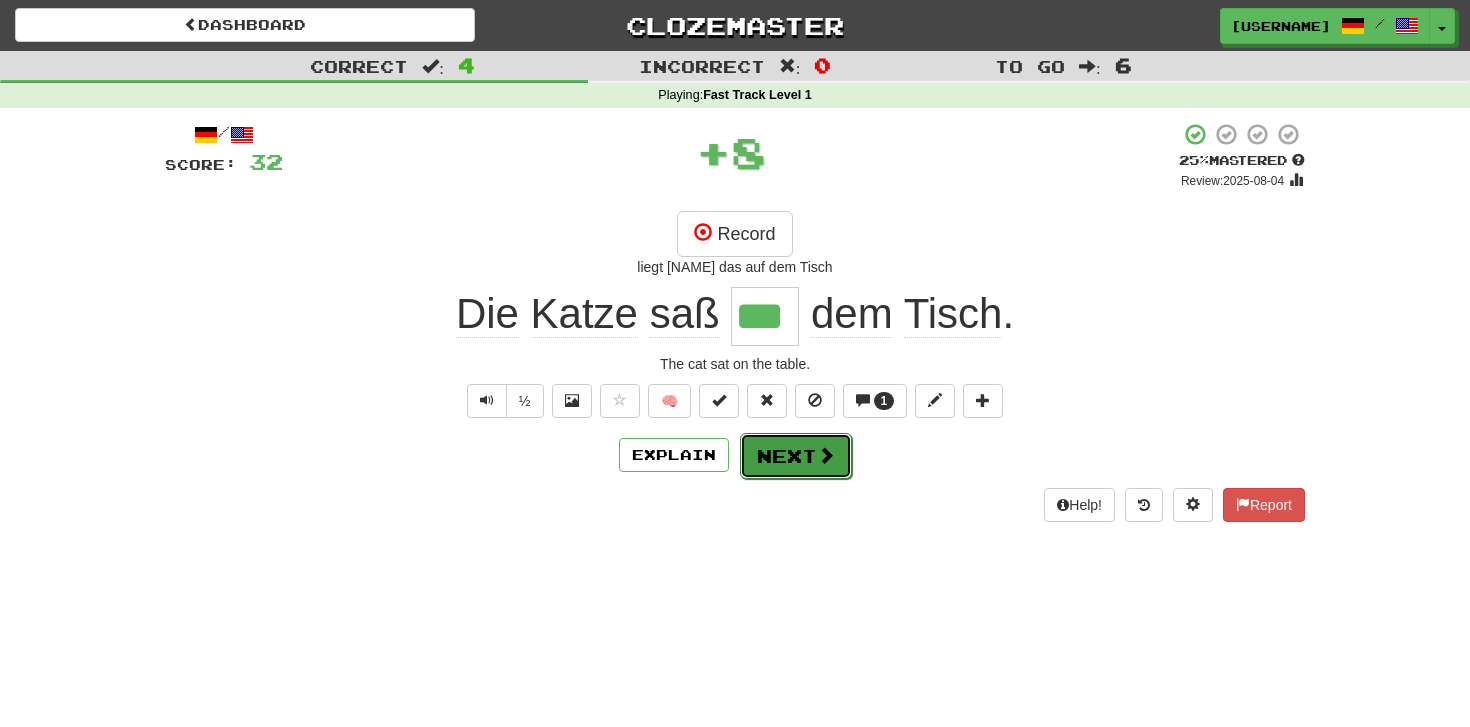 click on "Next" at bounding box center (796, 456) 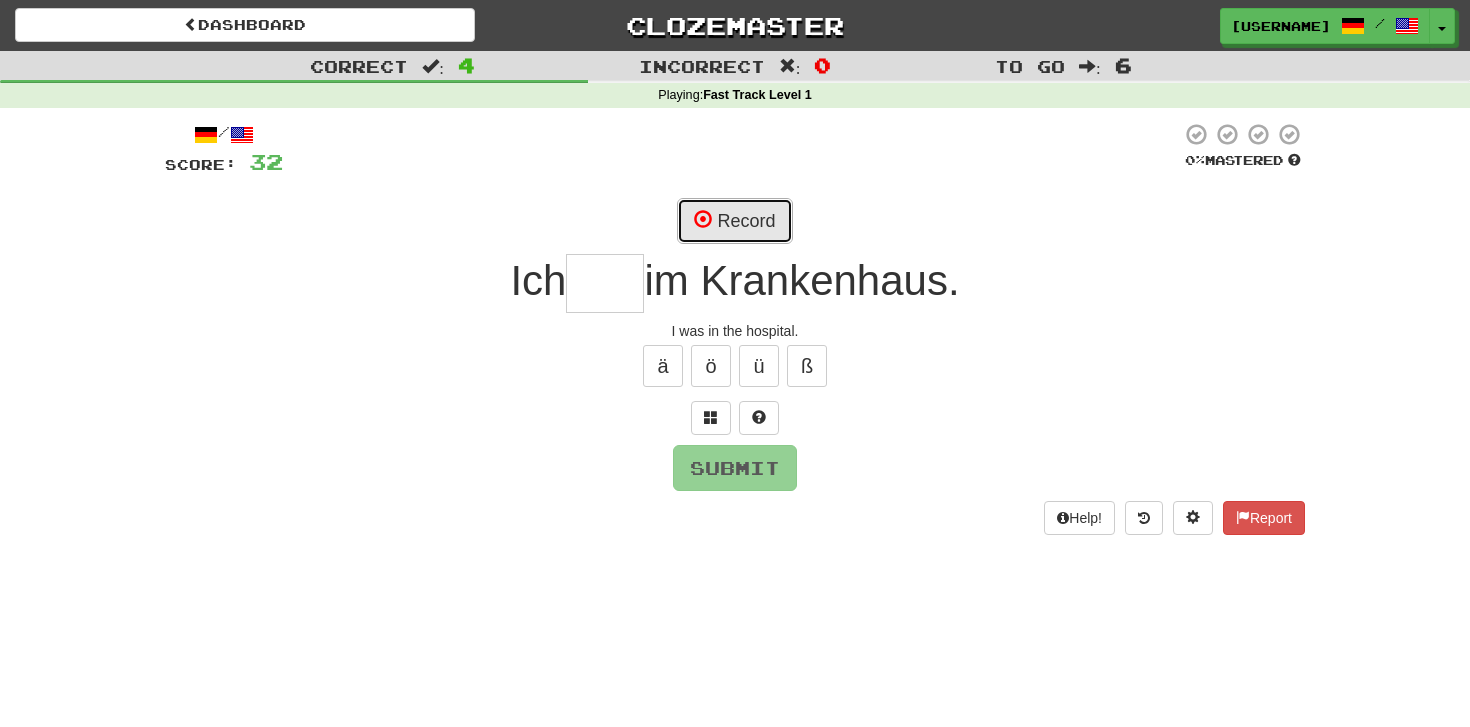 click on "Record" at bounding box center (734, 221) 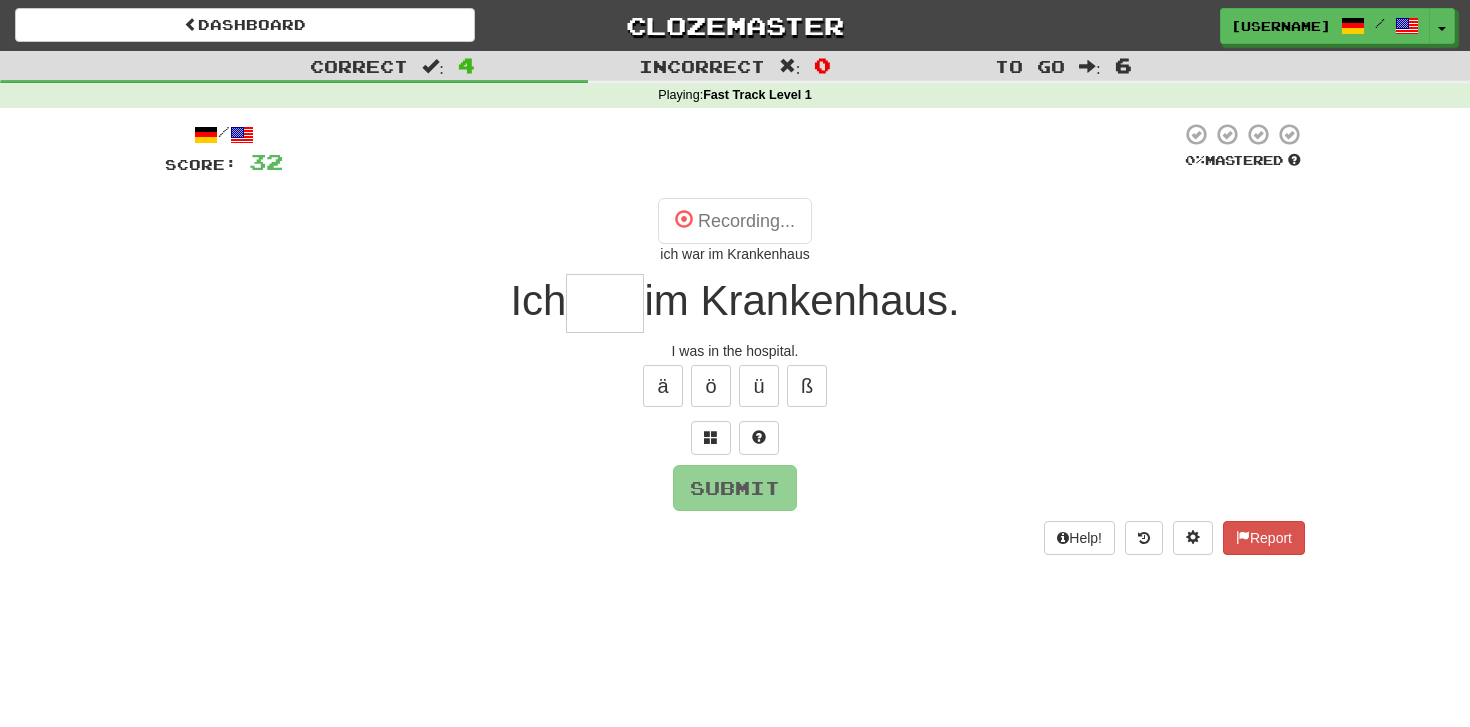 type on "***" 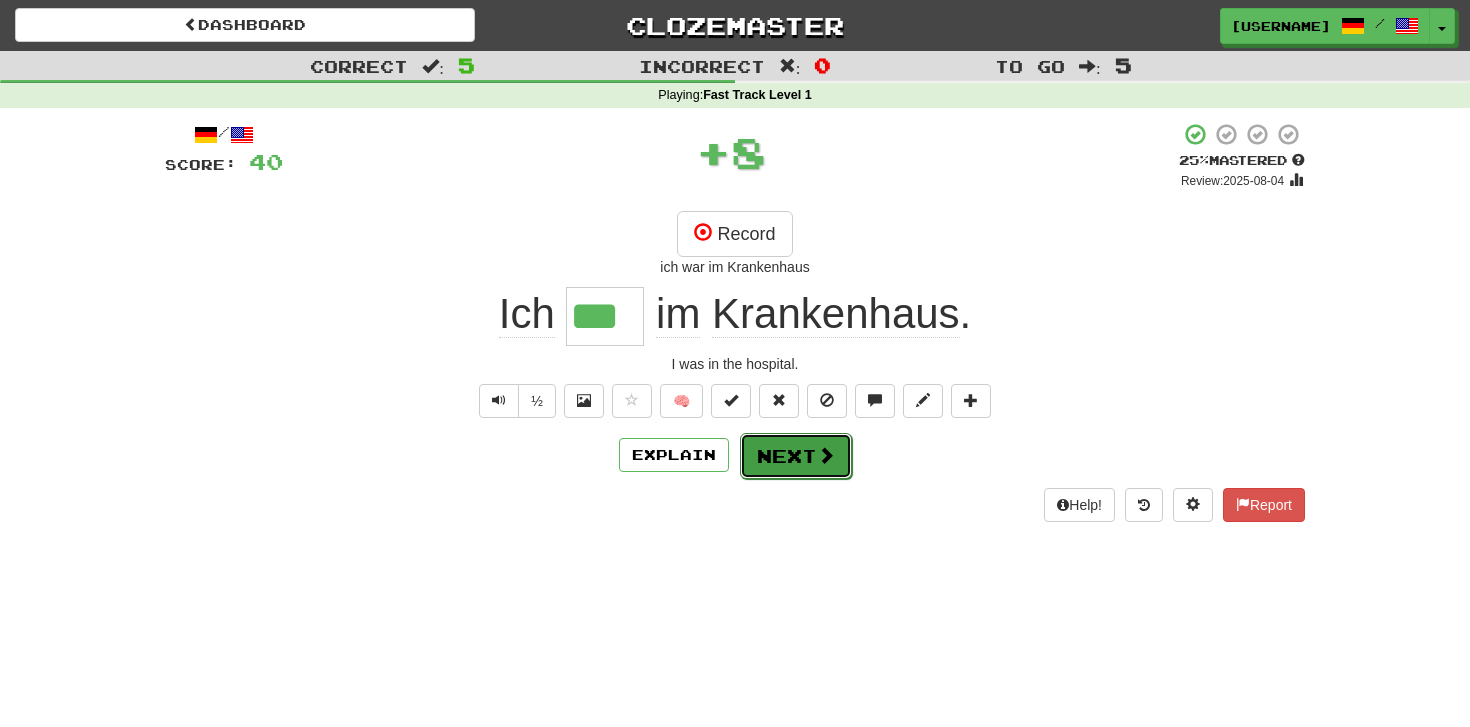 click on "Next" at bounding box center (796, 456) 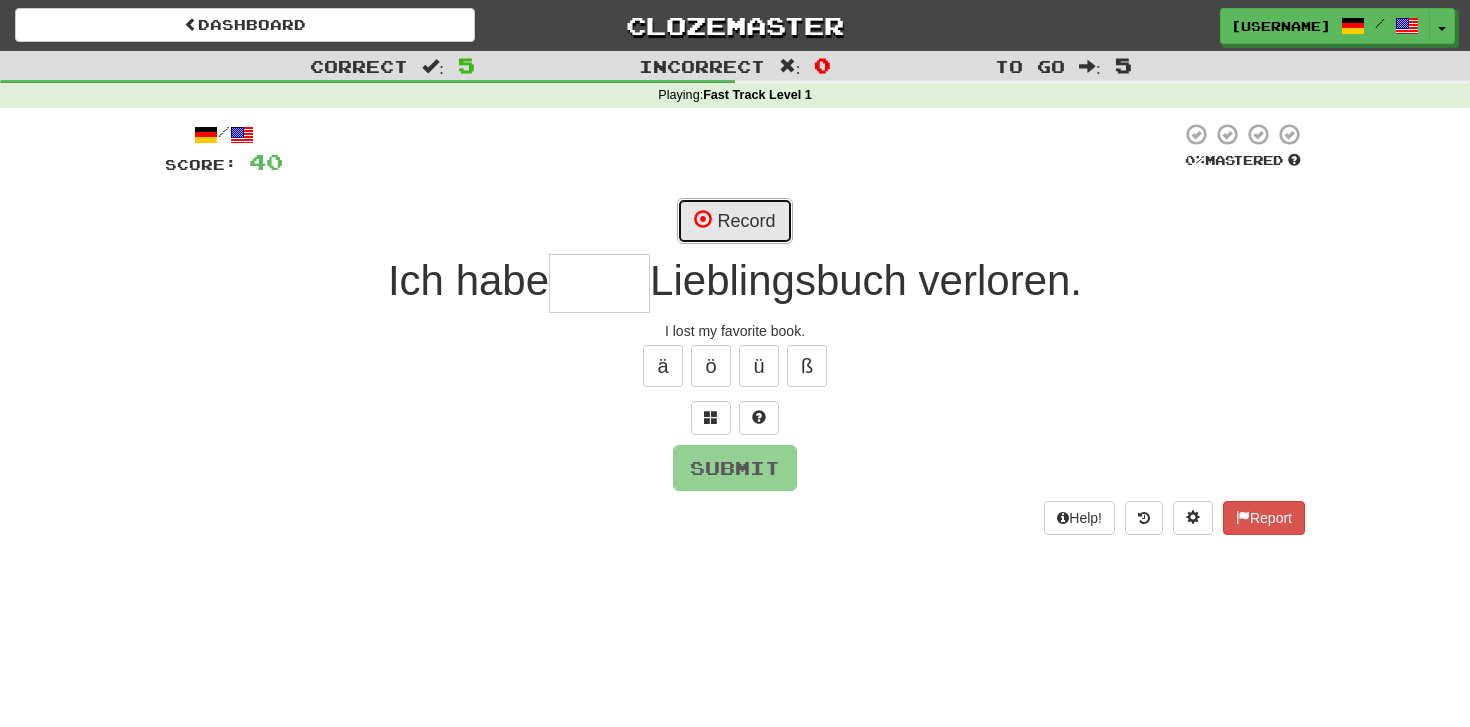 click on "Record" at bounding box center [734, 221] 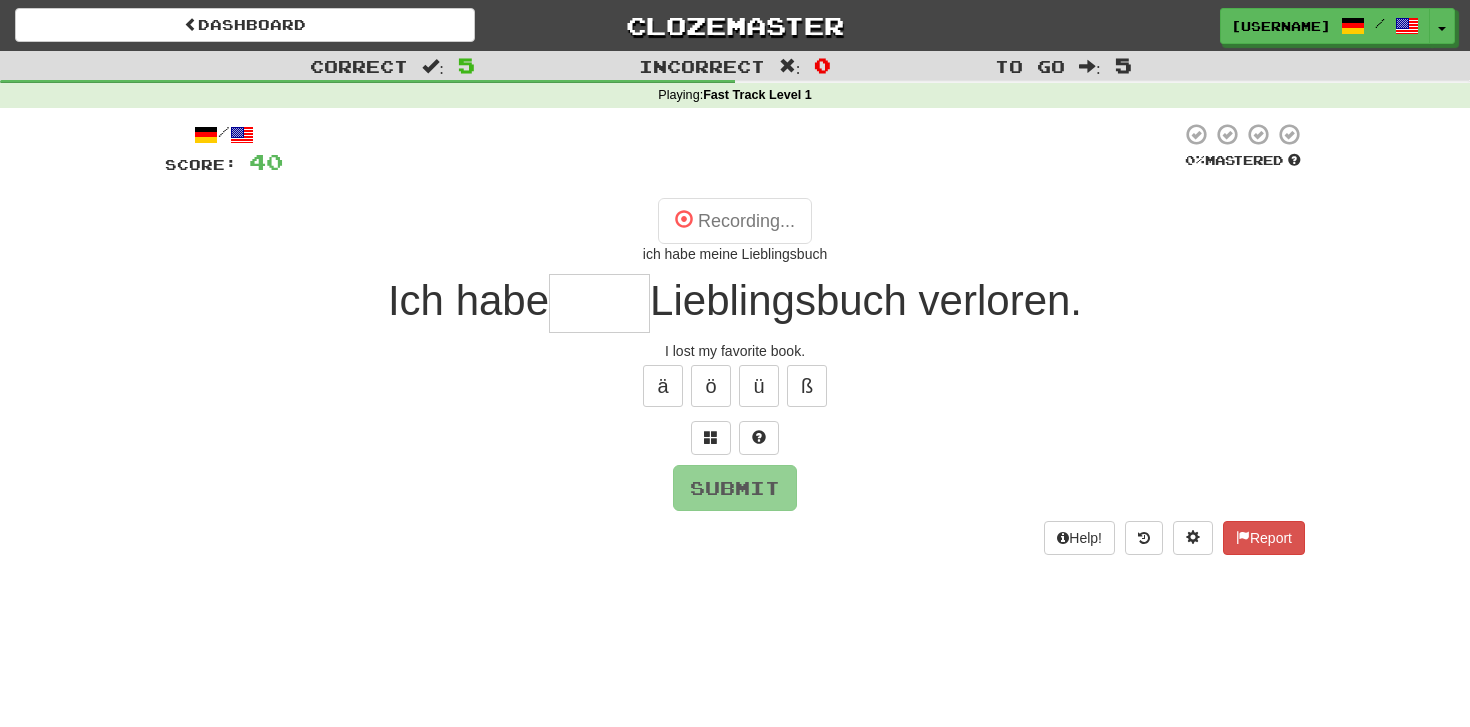 type on "****" 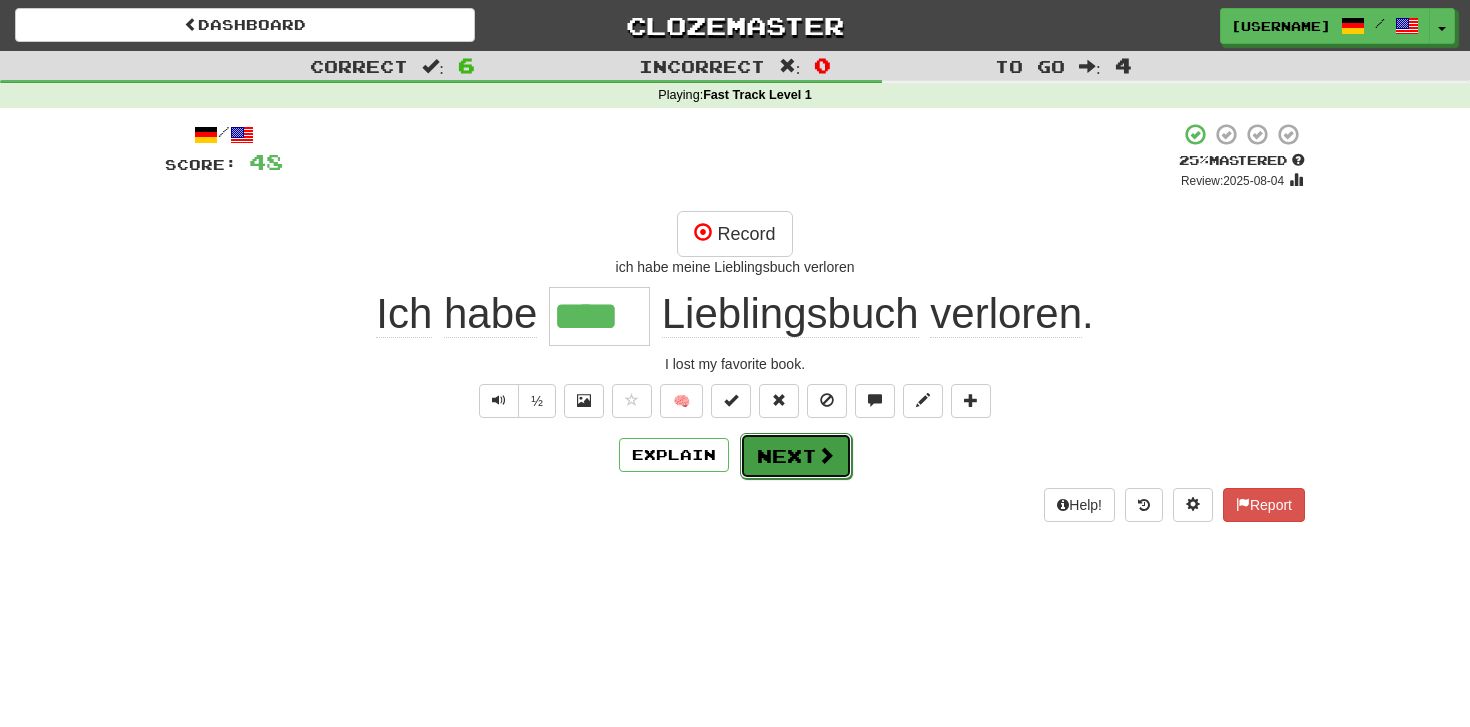 click on "Next" at bounding box center (796, 456) 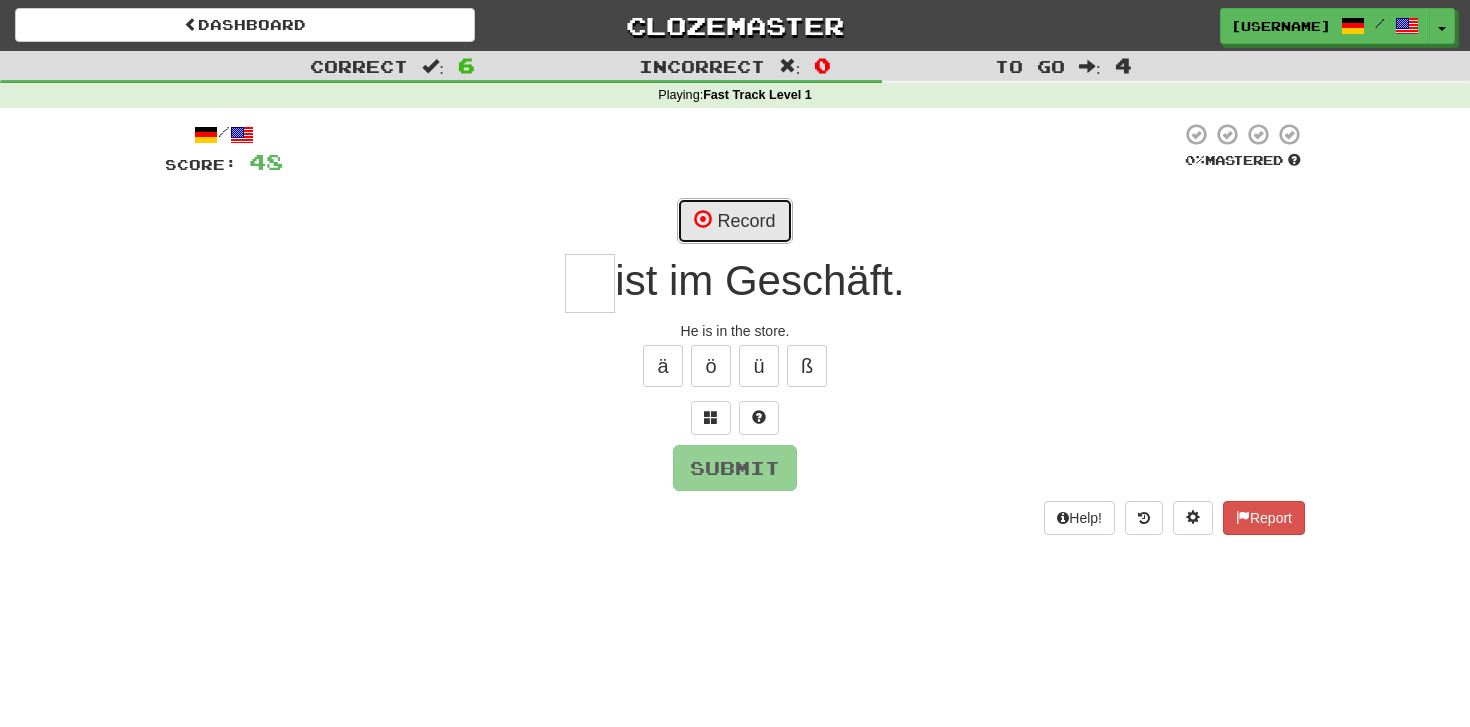 click on "Record" at bounding box center (734, 221) 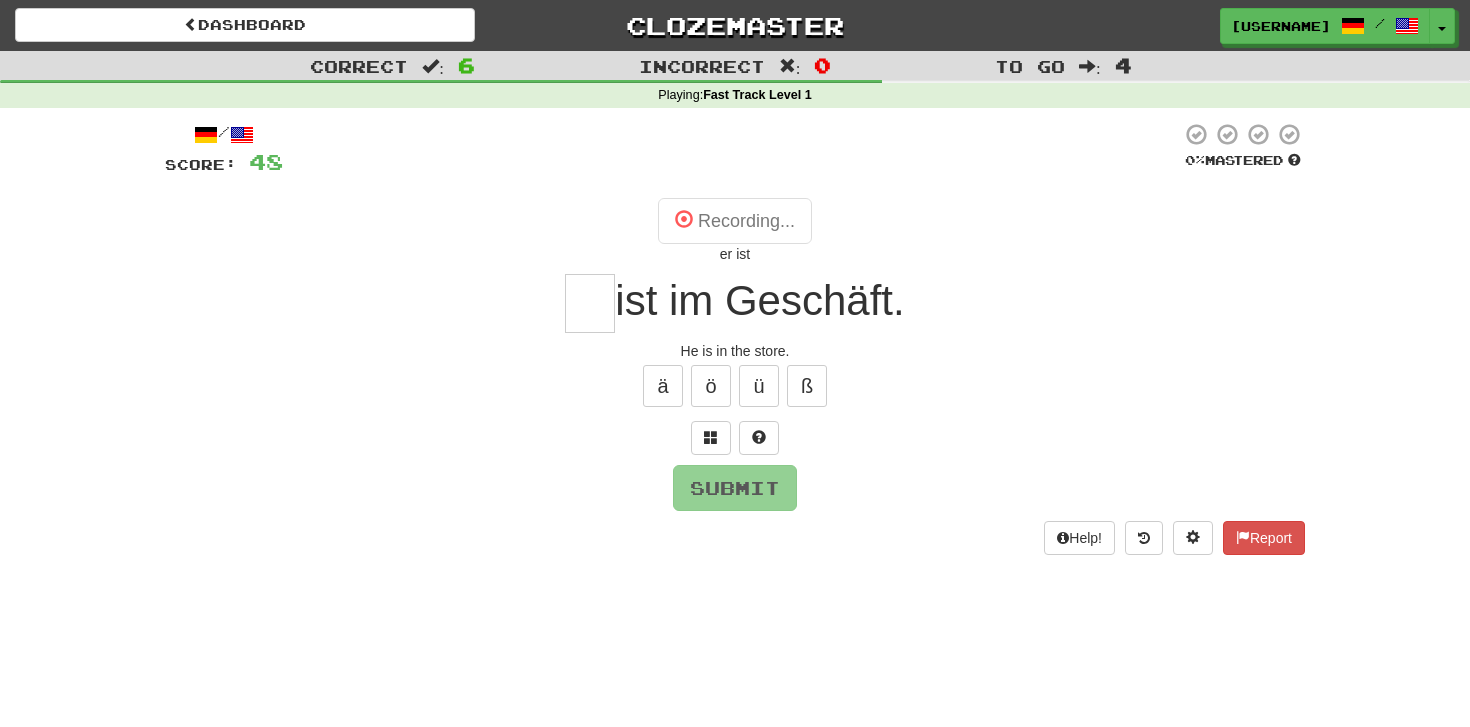 type on "**" 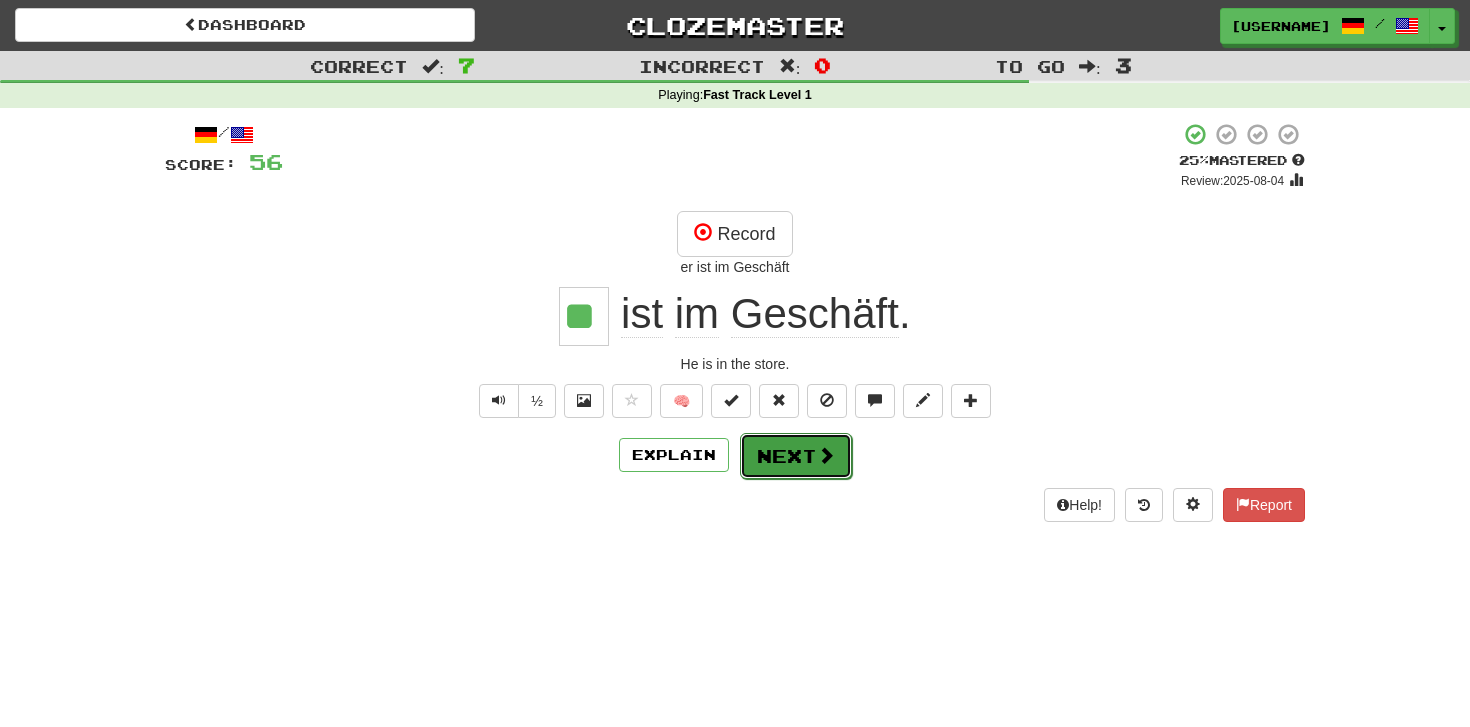 click on "Next" at bounding box center (796, 456) 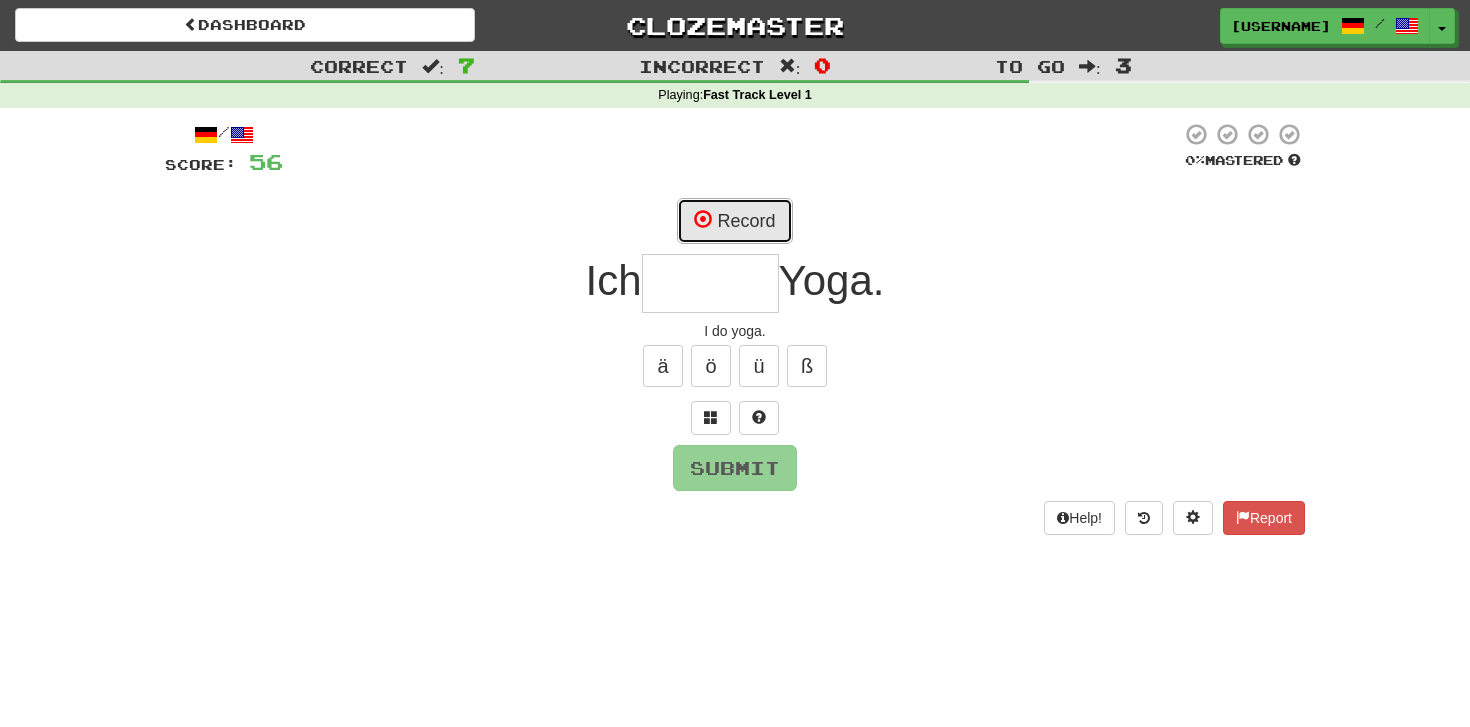 click on "Record" at bounding box center (734, 221) 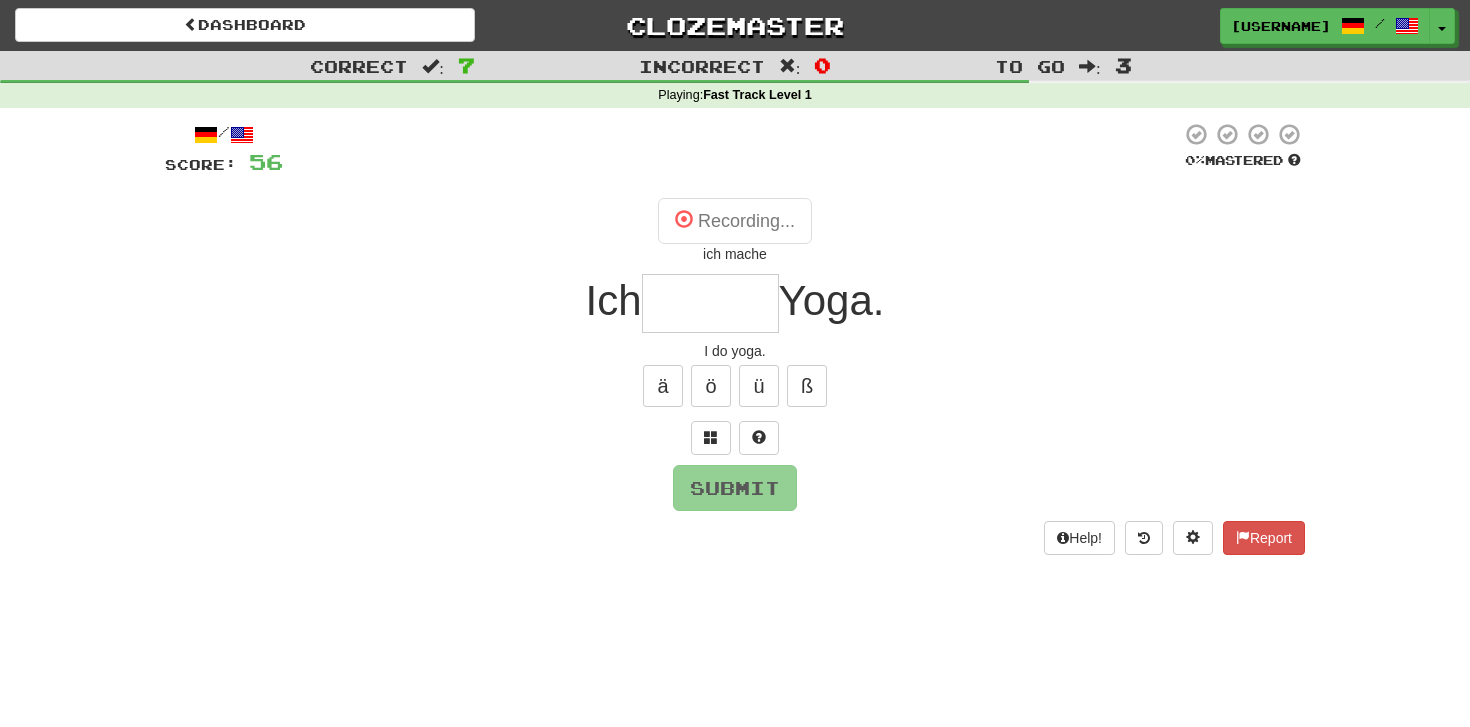 type on "*****" 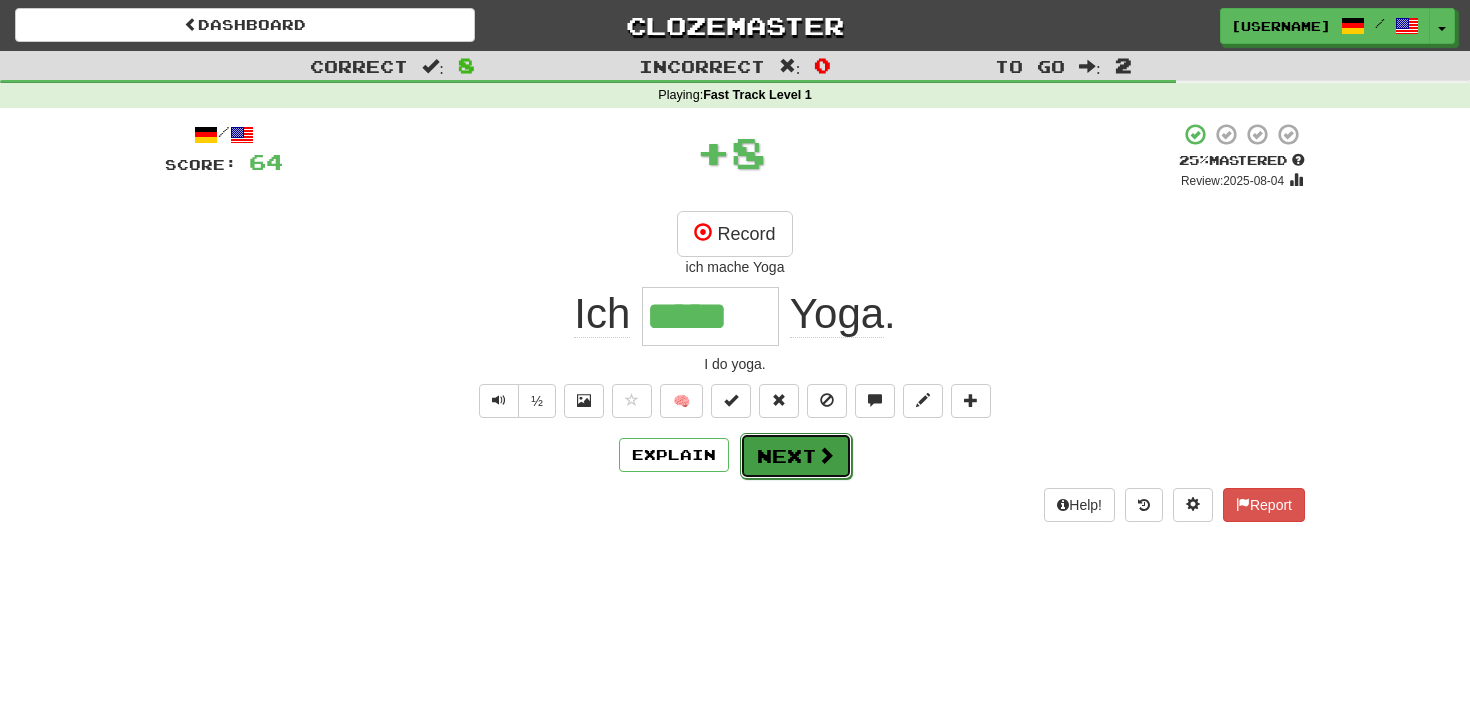 click on "Next" at bounding box center [796, 456] 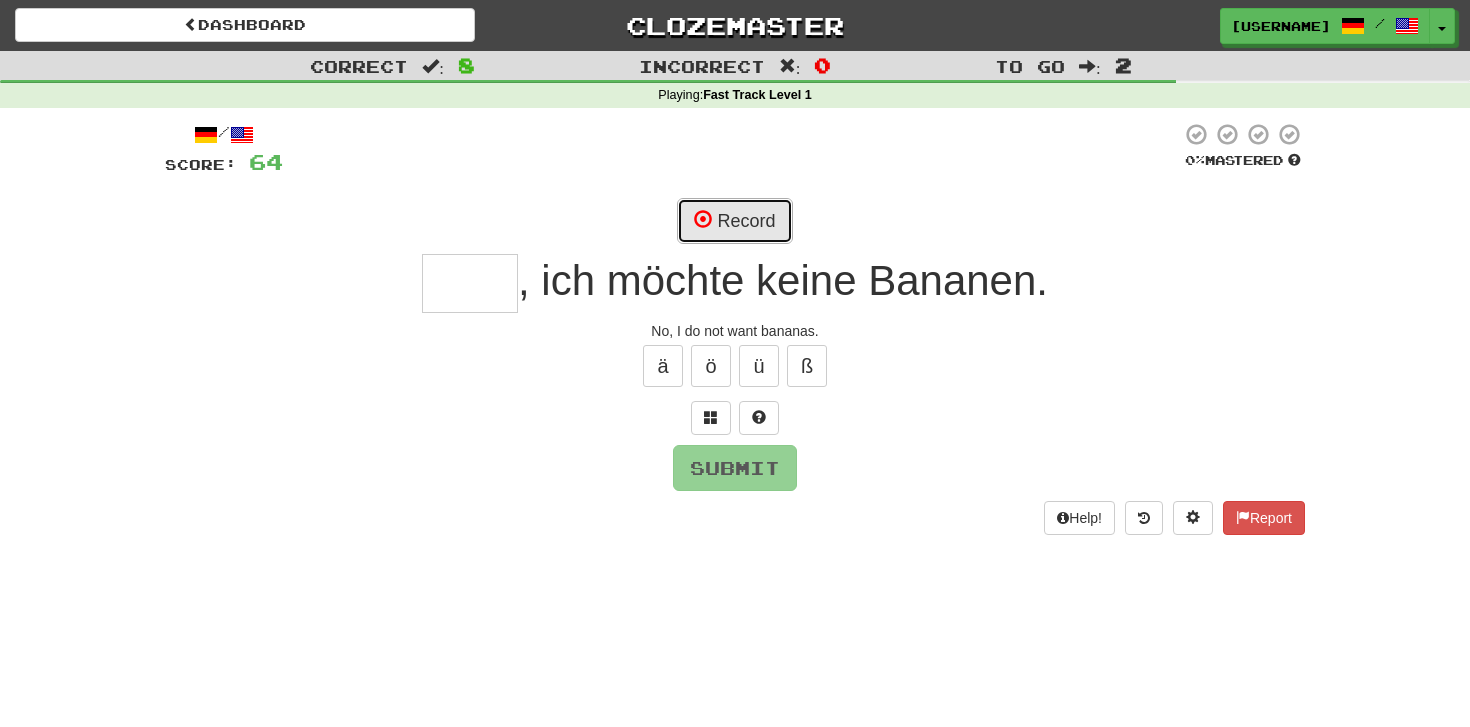 click on "Record" at bounding box center (734, 221) 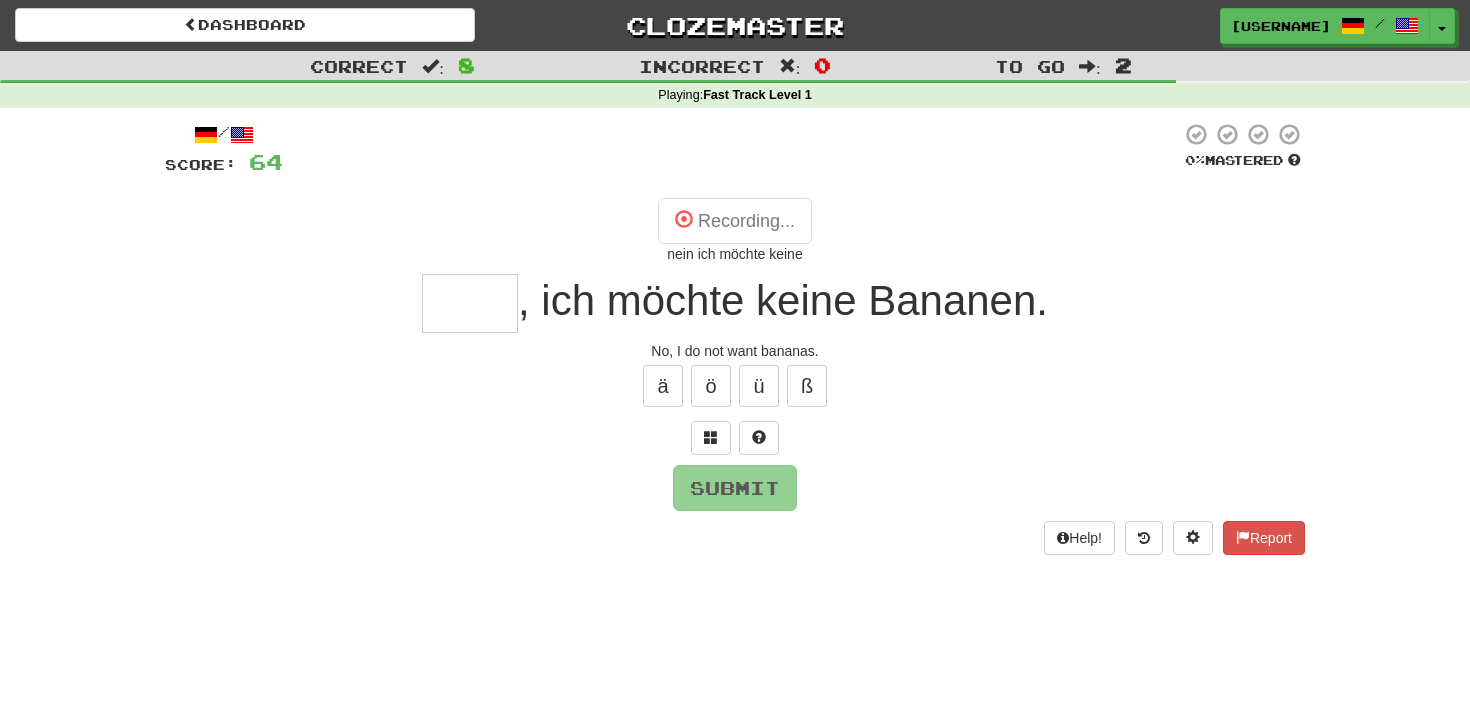 type on "****" 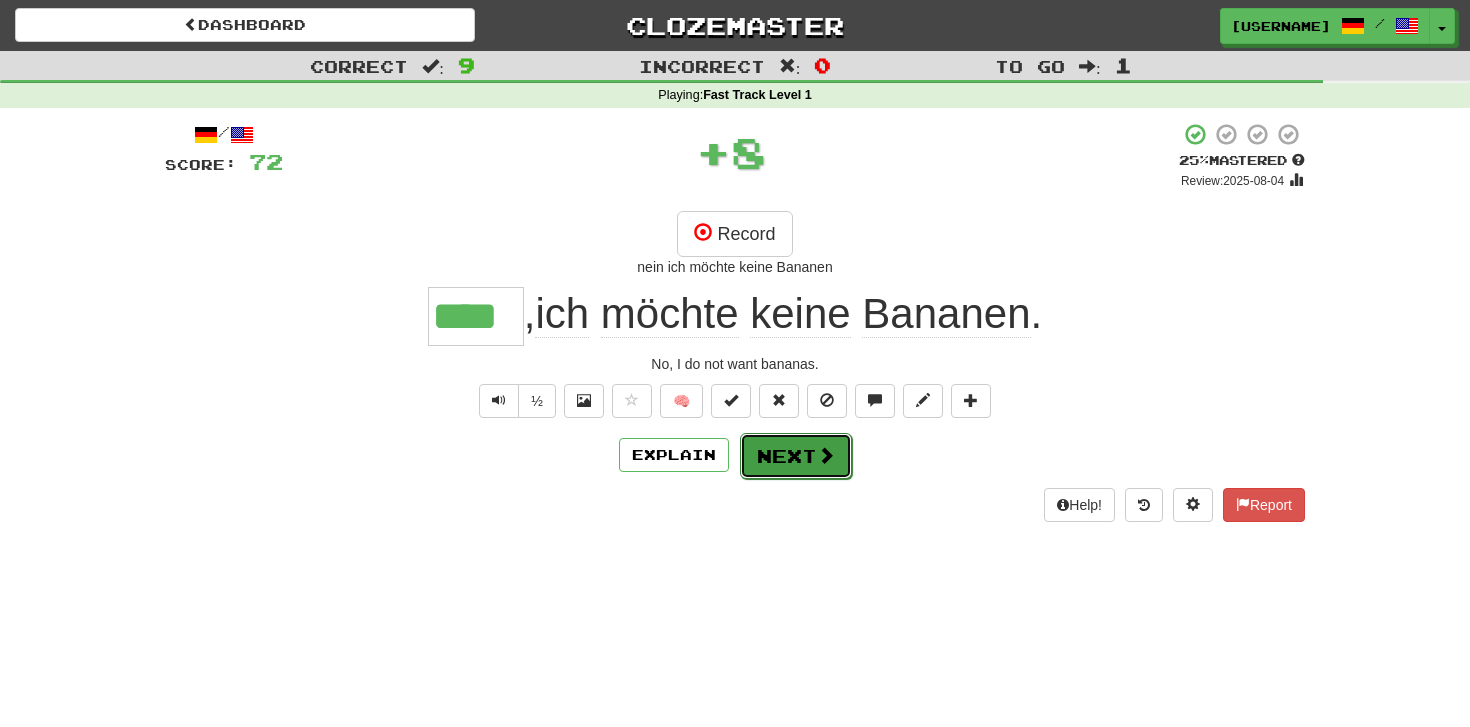click on "Next" at bounding box center (796, 456) 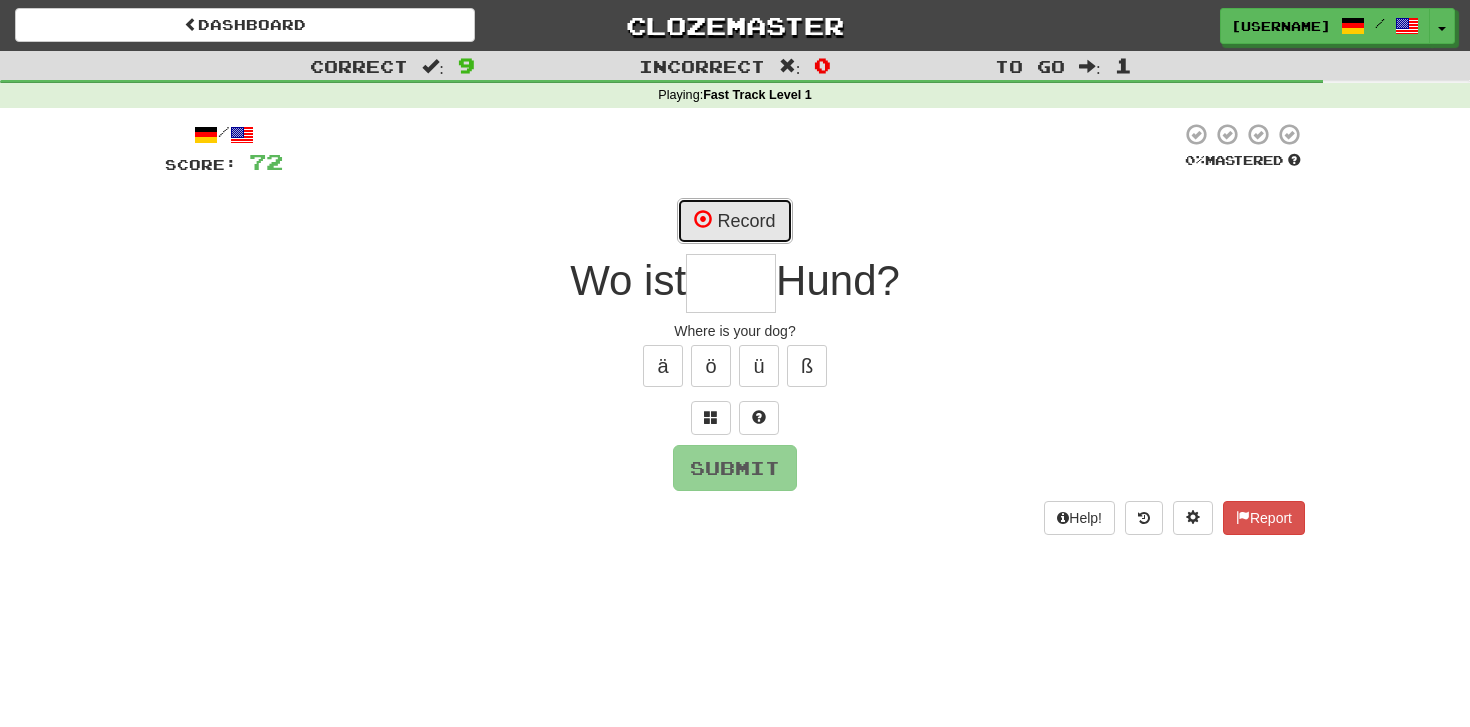 click on "Record" at bounding box center [734, 221] 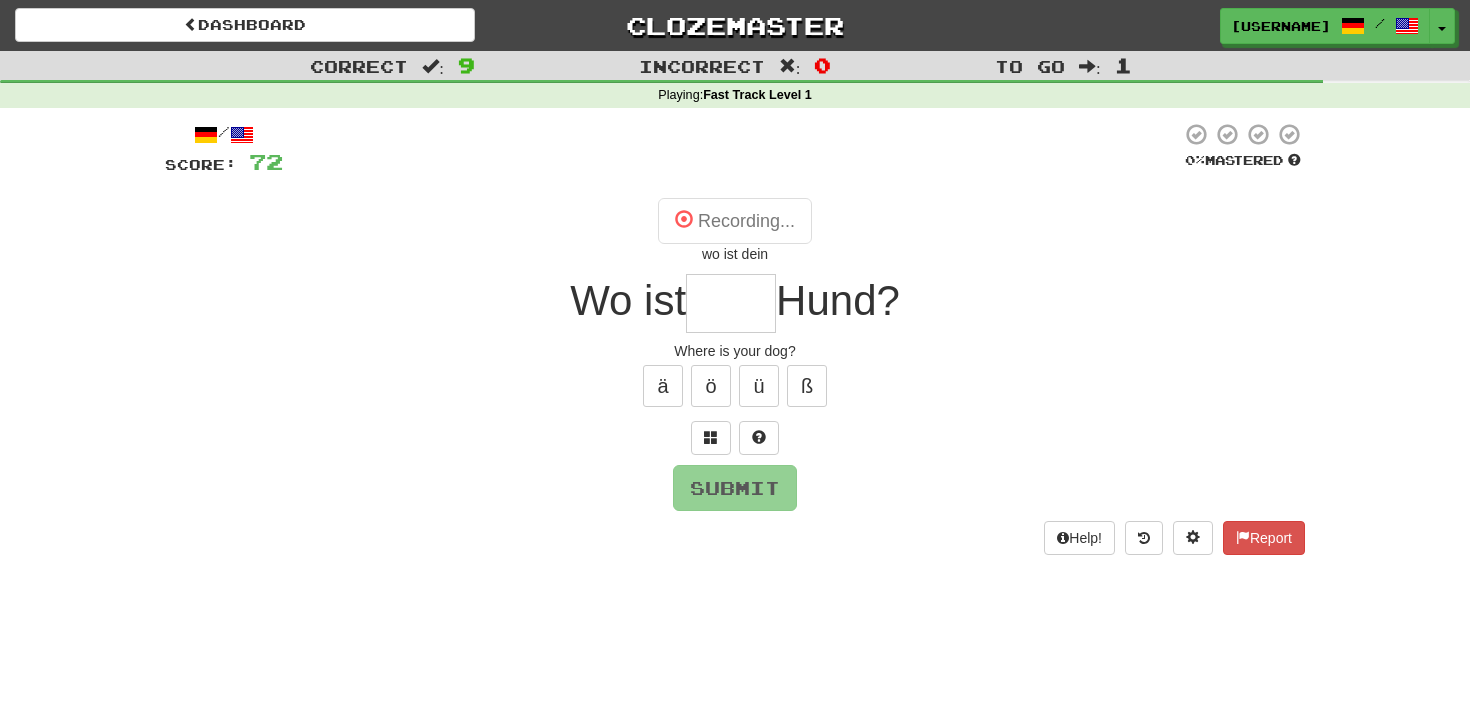 type on "****" 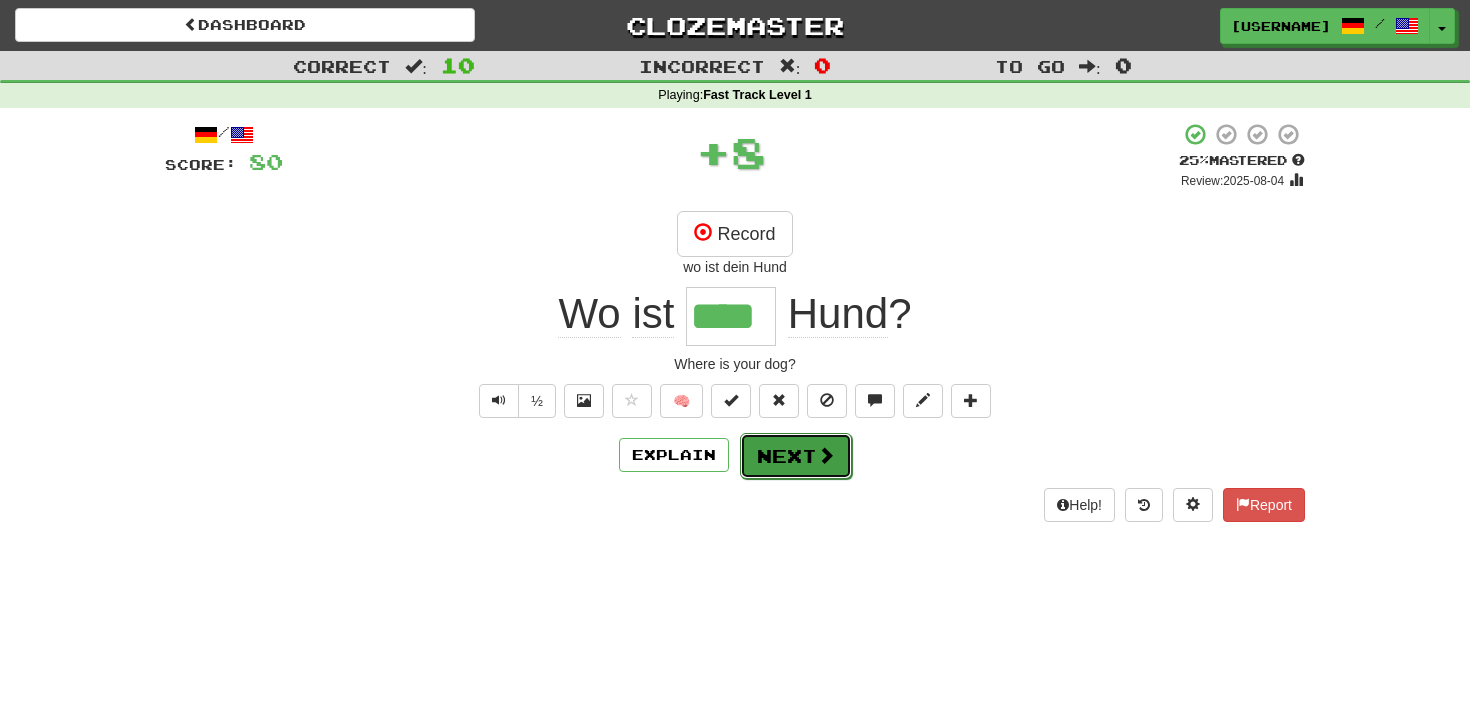 click on "Next" at bounding box center (796, 456) 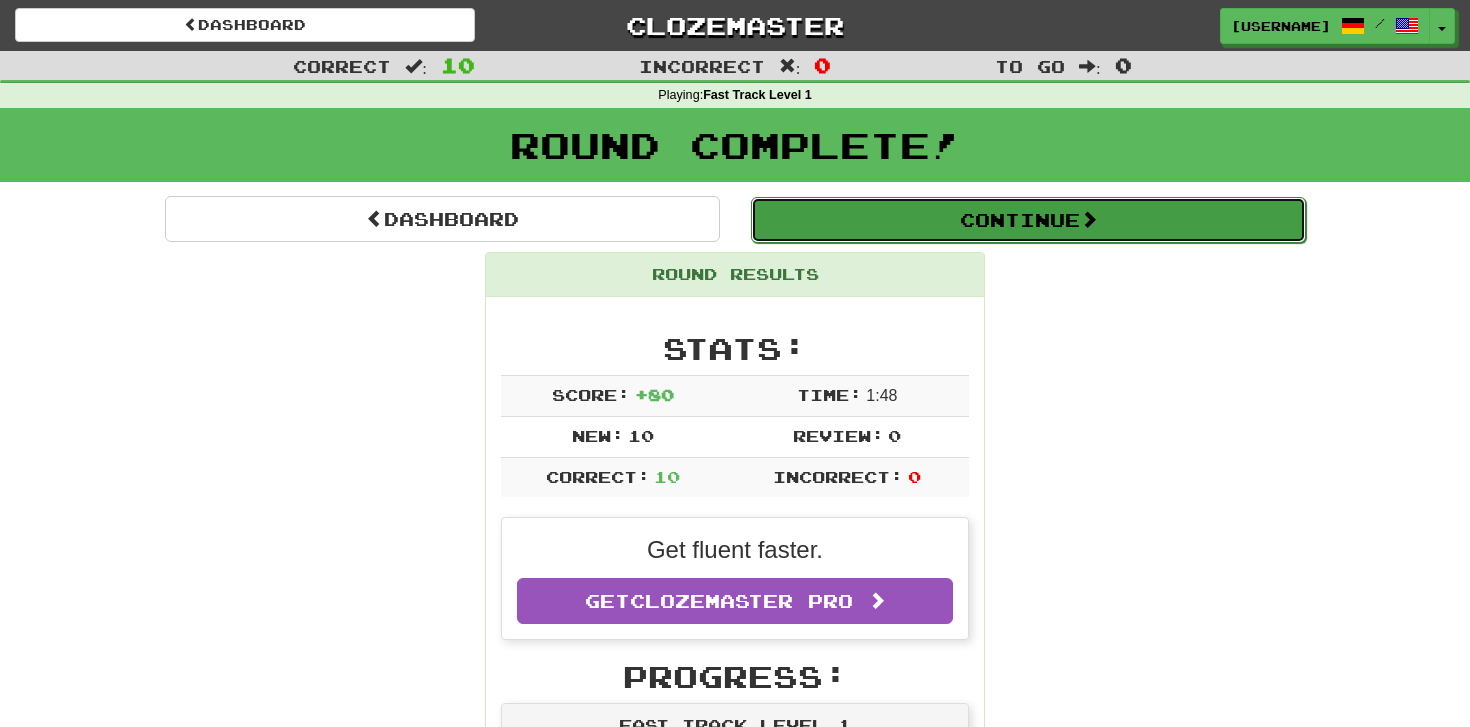 click on "Continue" at bounding box center (1028, 220) 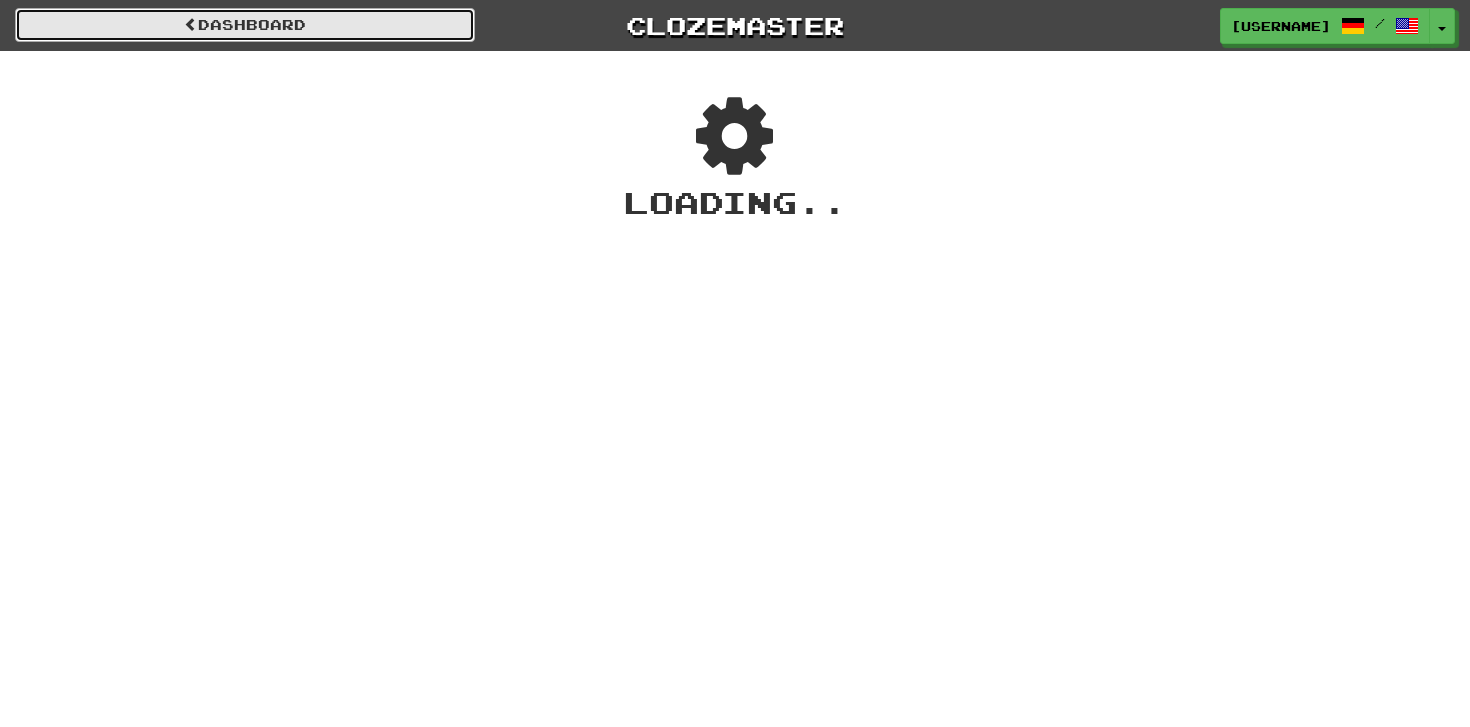 click on "Dashboard" at bounding box center [245, 25] 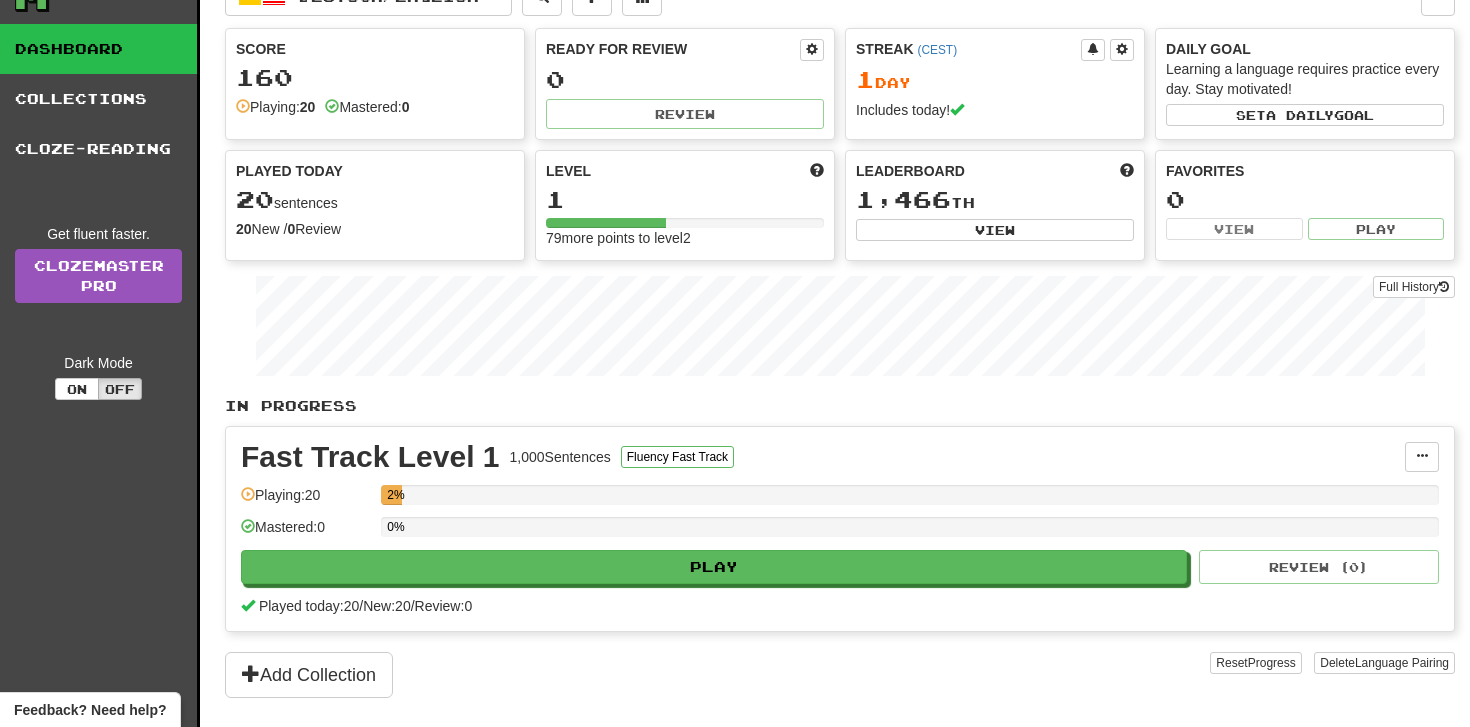 scroll, scrollTop: 44, scrollLeft: 0, axis: vertical 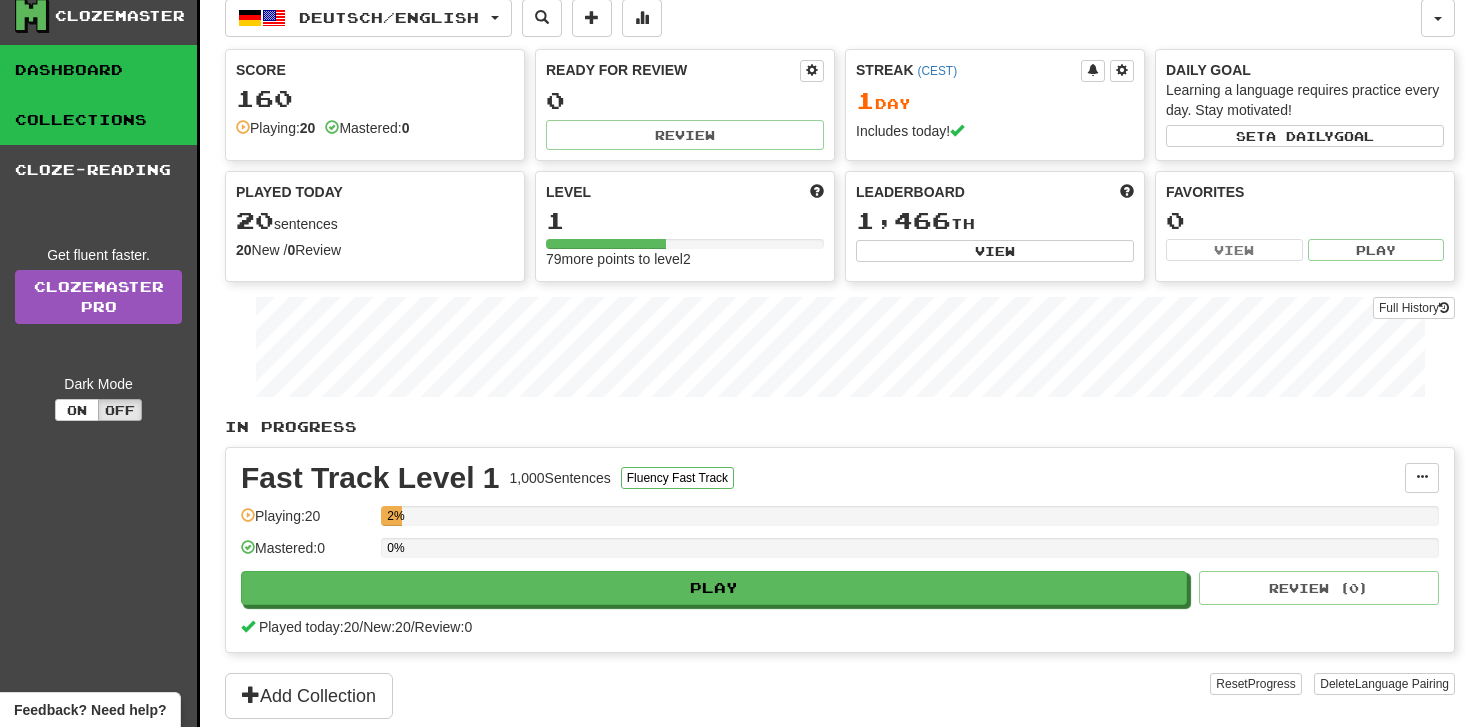 click on "Collections" at bounding box center [98, 120] 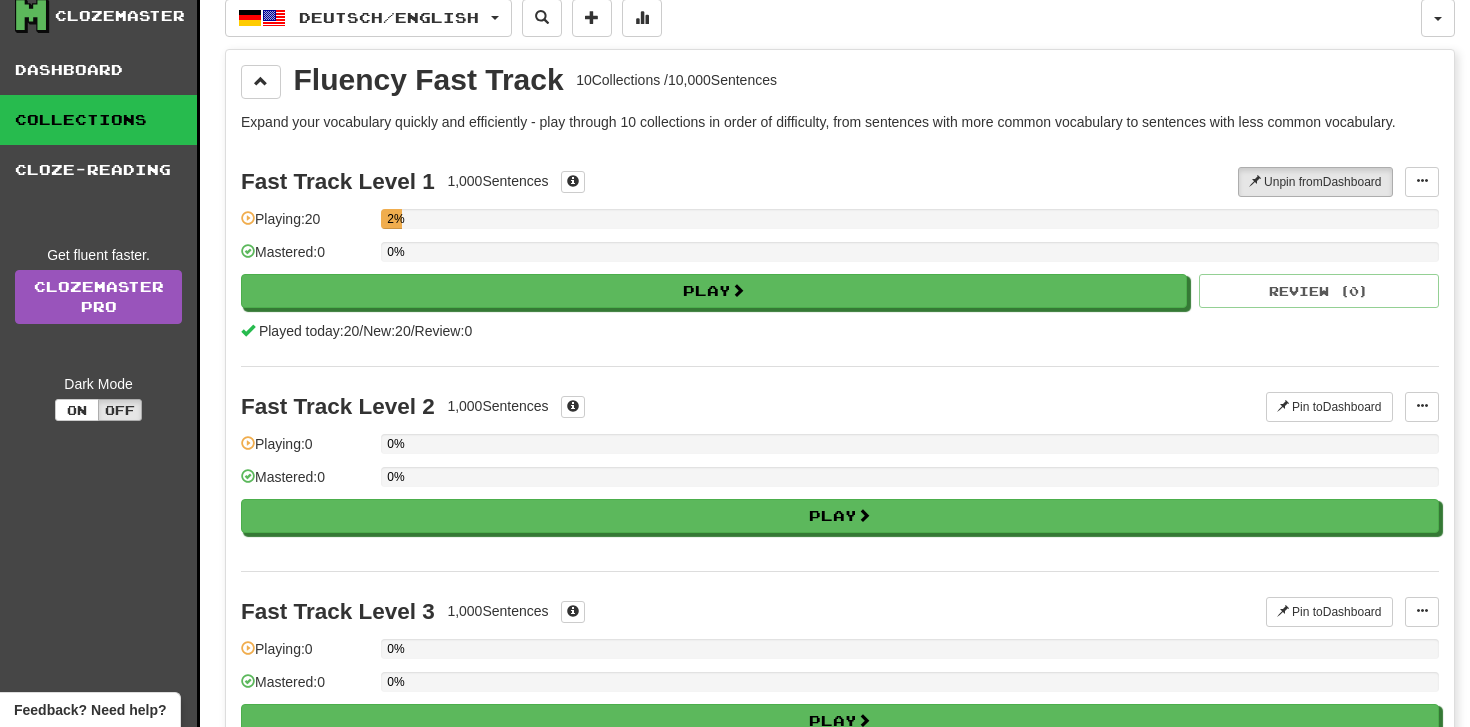 scroll, scrollTop: 0, scrollLeft: 0, axis: both 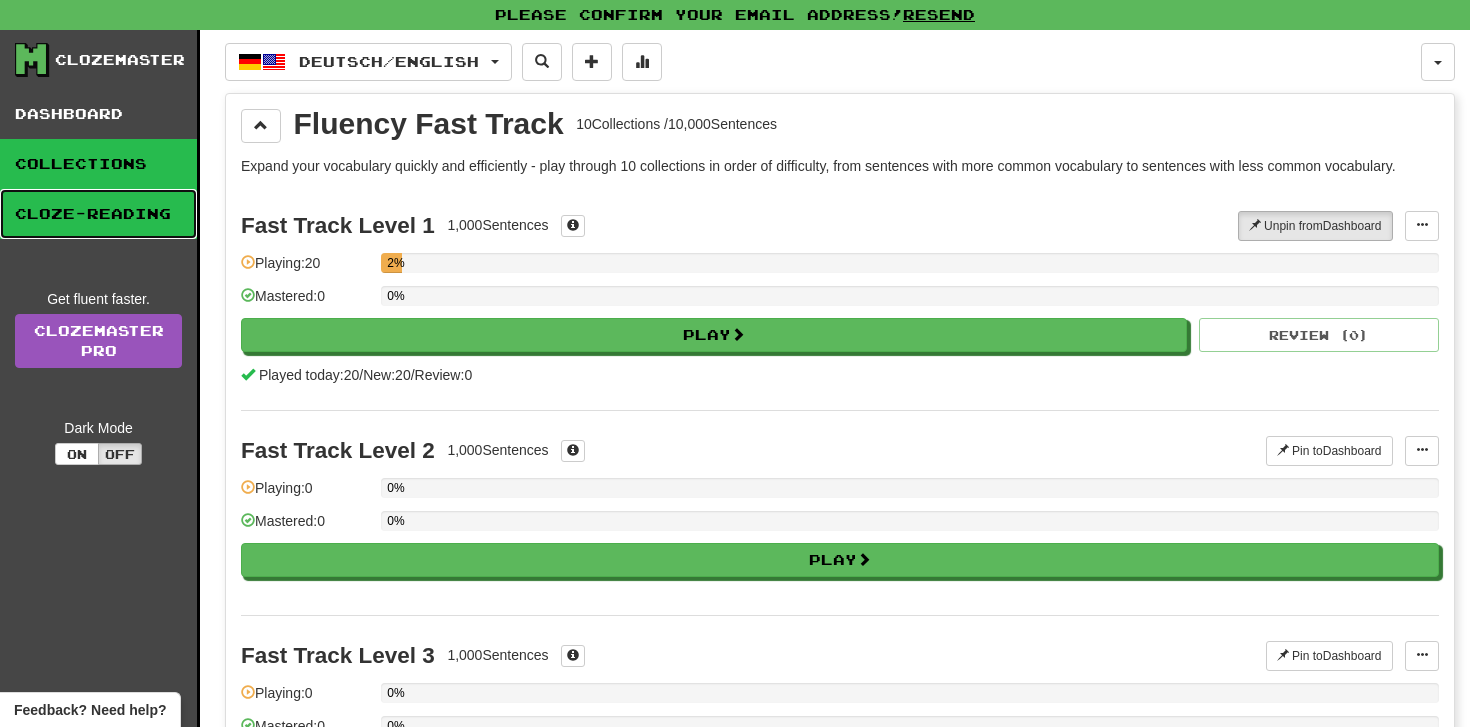 click on "Cloze-Reading" at bounding box center (98, 214) 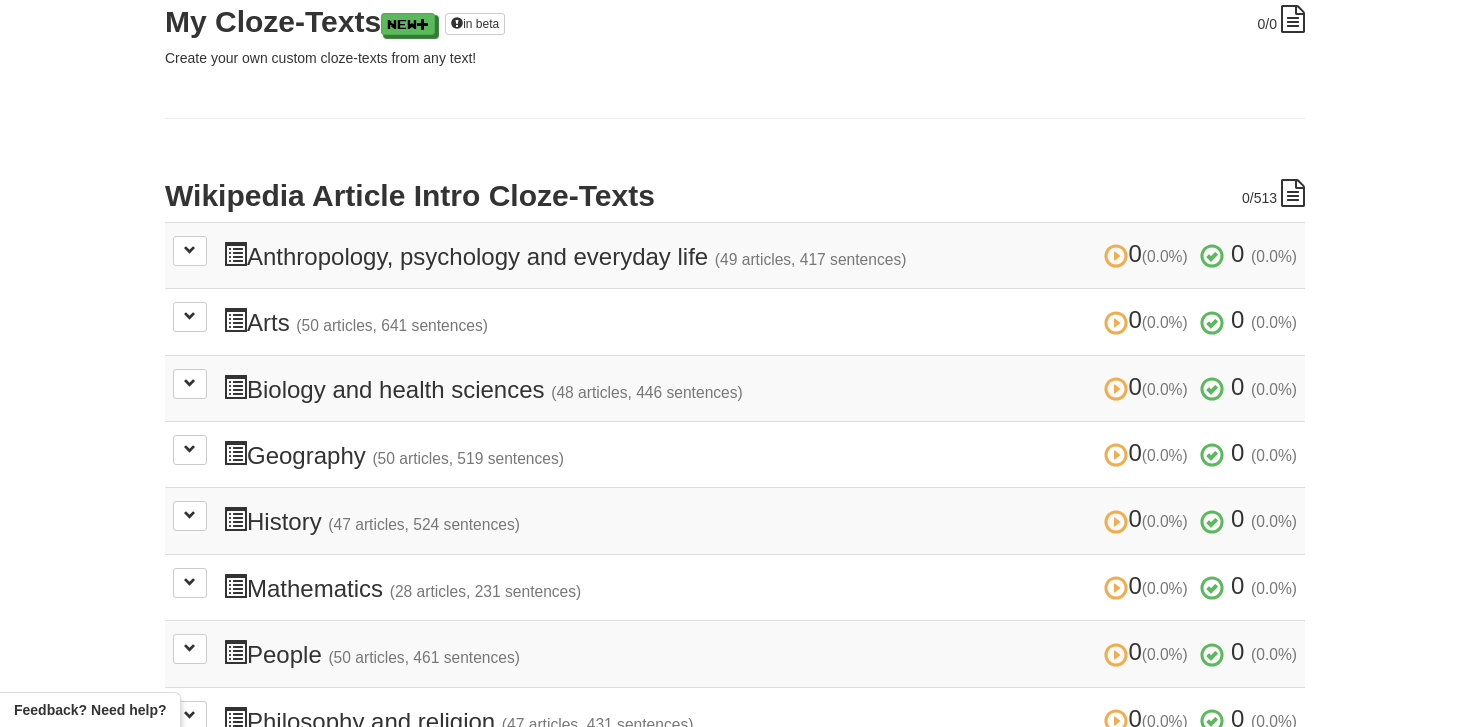 scroll, scrollTop: 312, scrollLeft: 0, axis: vertical 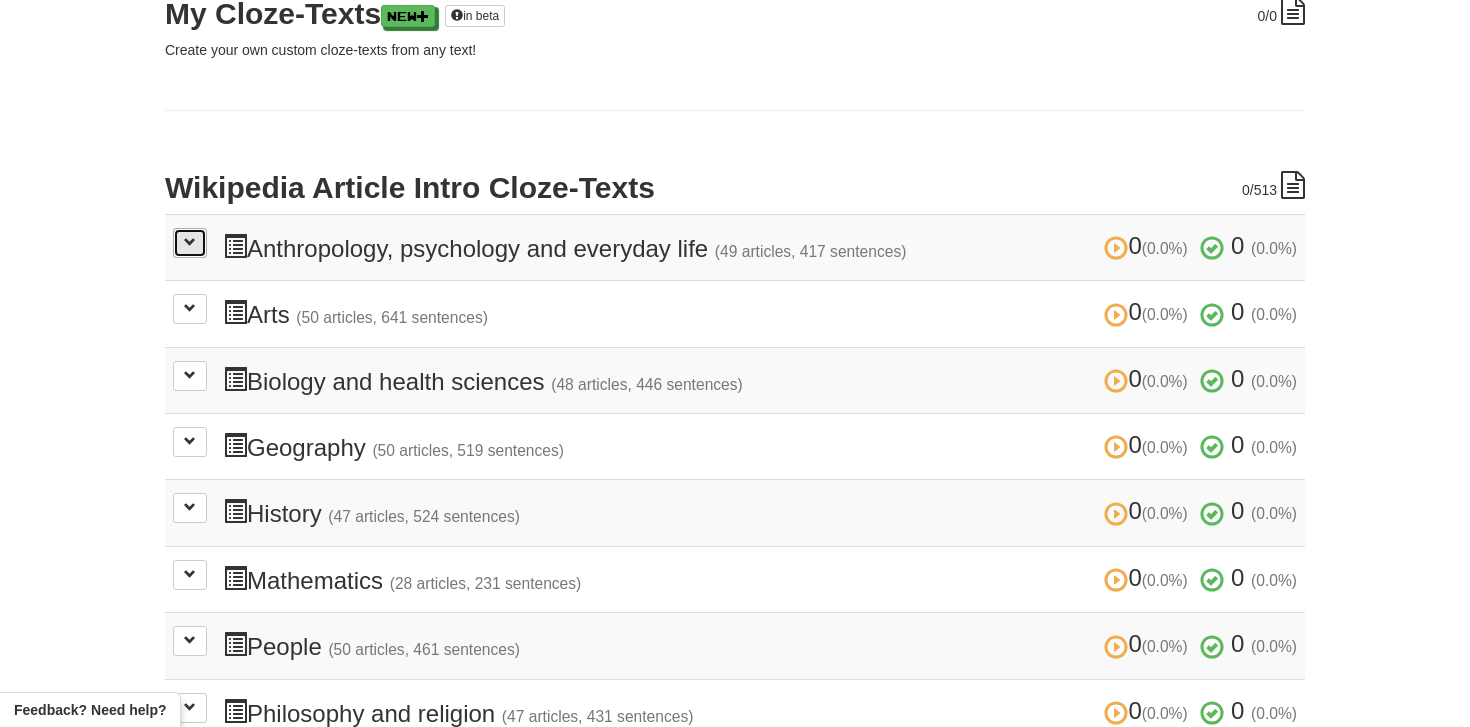 click at bounding box center (190, 243) 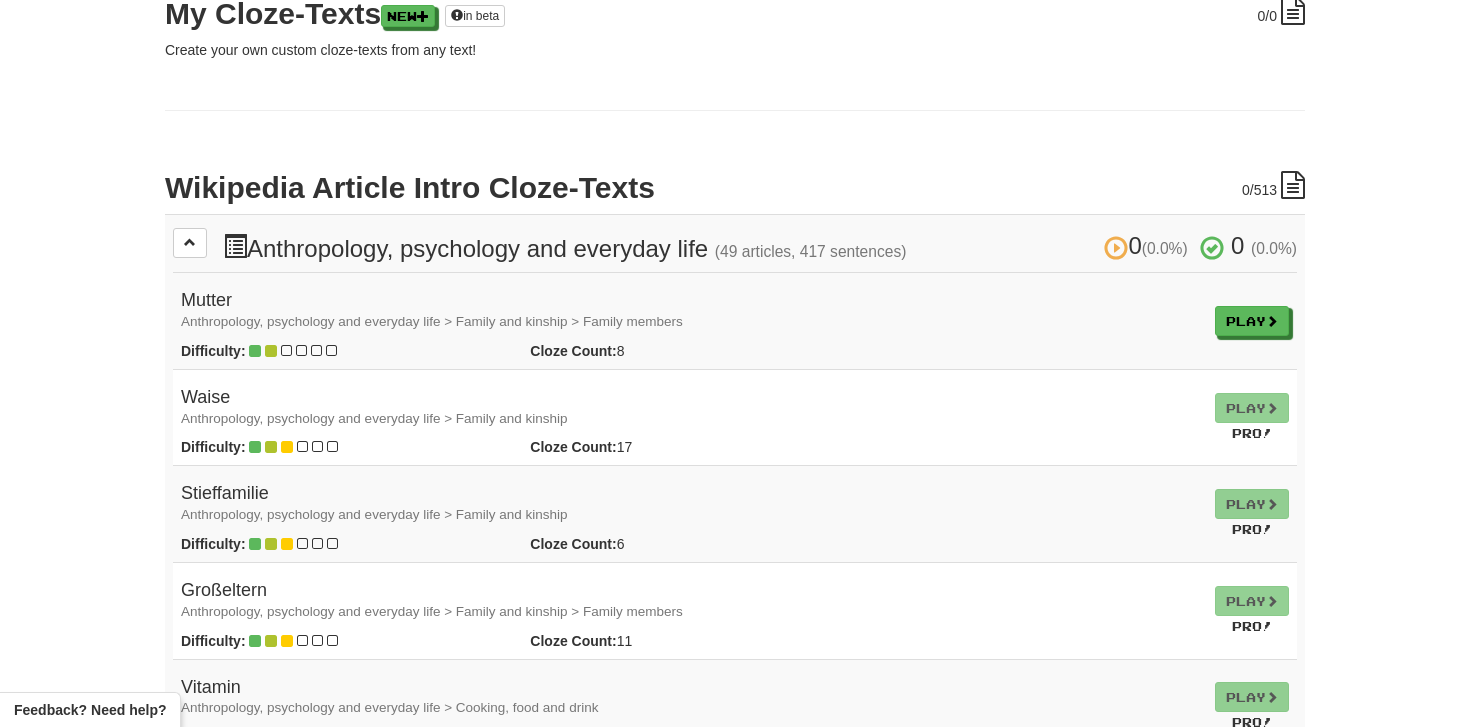 click on "0
(0.0%)
0
(0.0%)
Anthropology, psychology and everyday life
(49 articles, 417 sentences)
0
(0.0%)
0
(0.0%)" at bounding box center [760, 247] 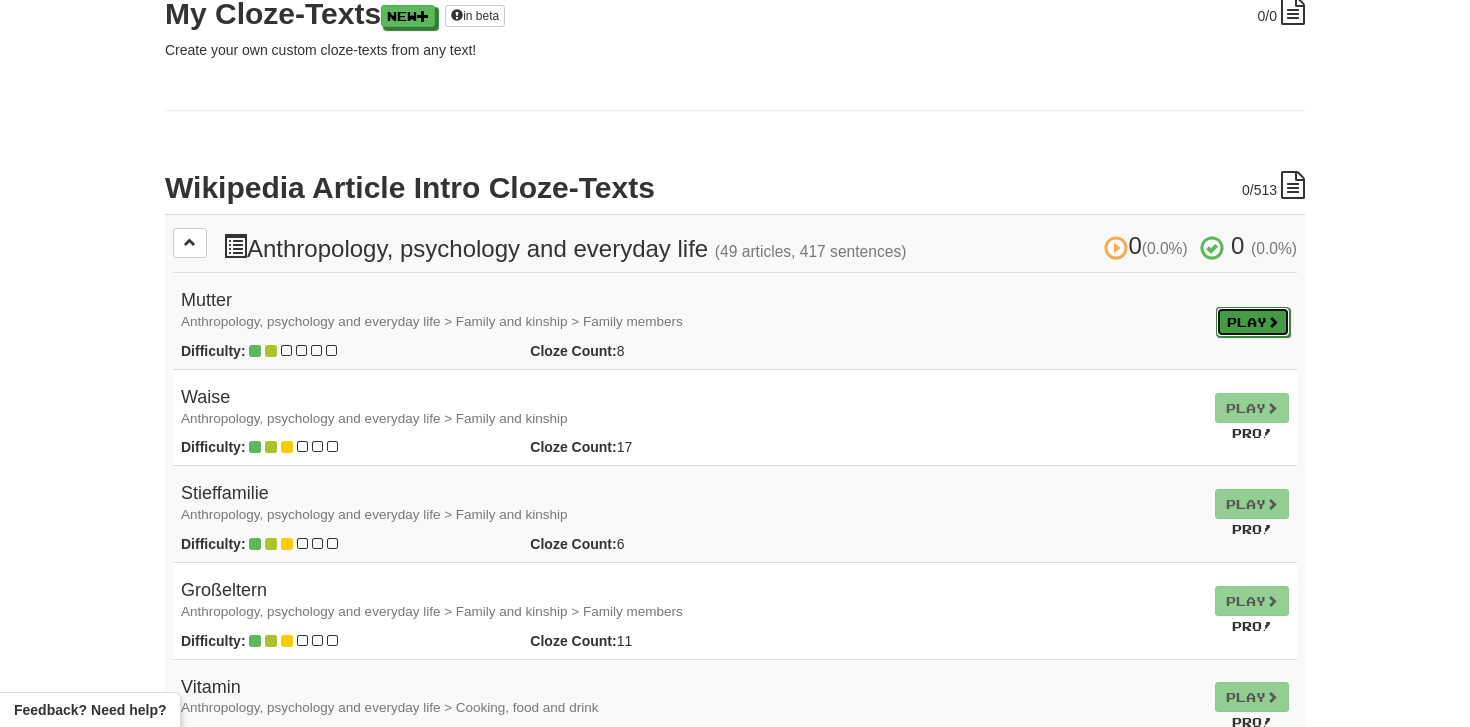 click on "Play" at bounding box center [1253, 322] 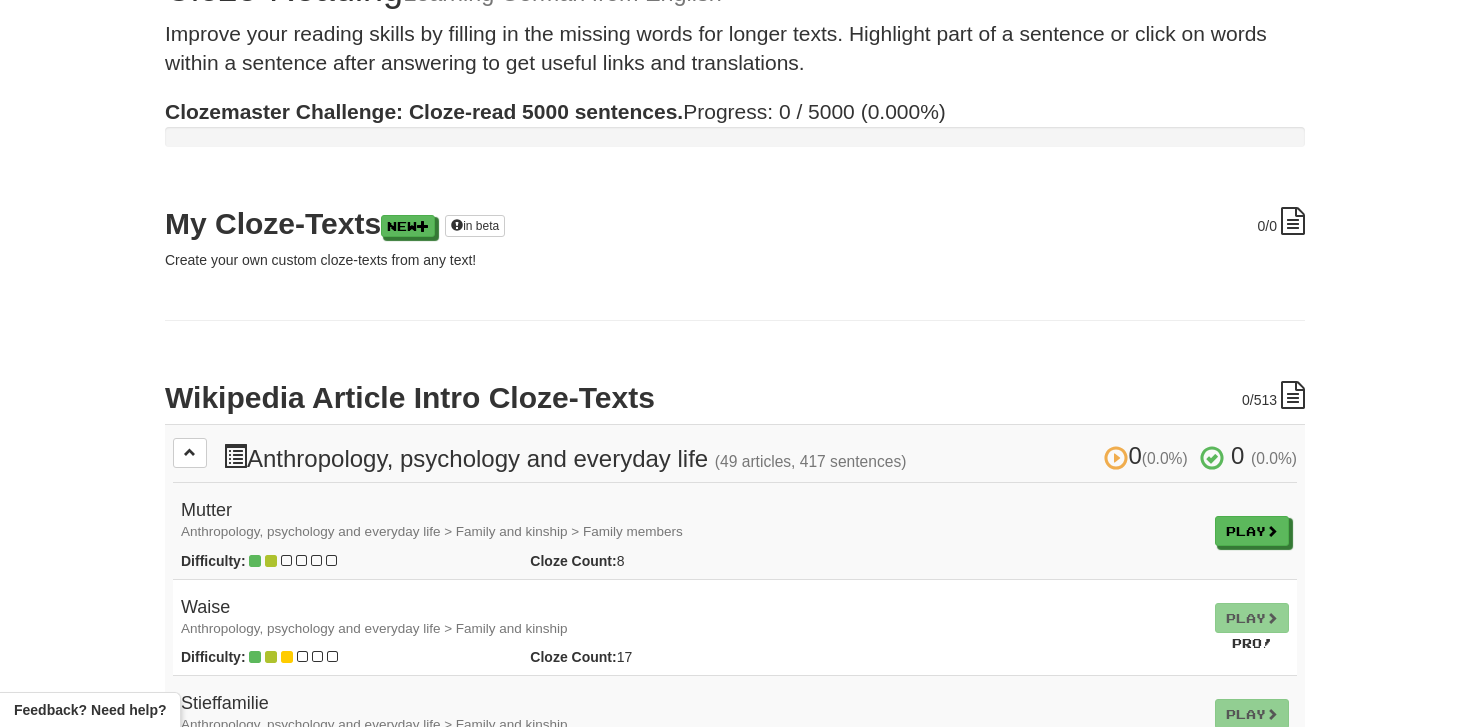 scroll, scrollTop: 0, scrollLeft: 0, axis: both 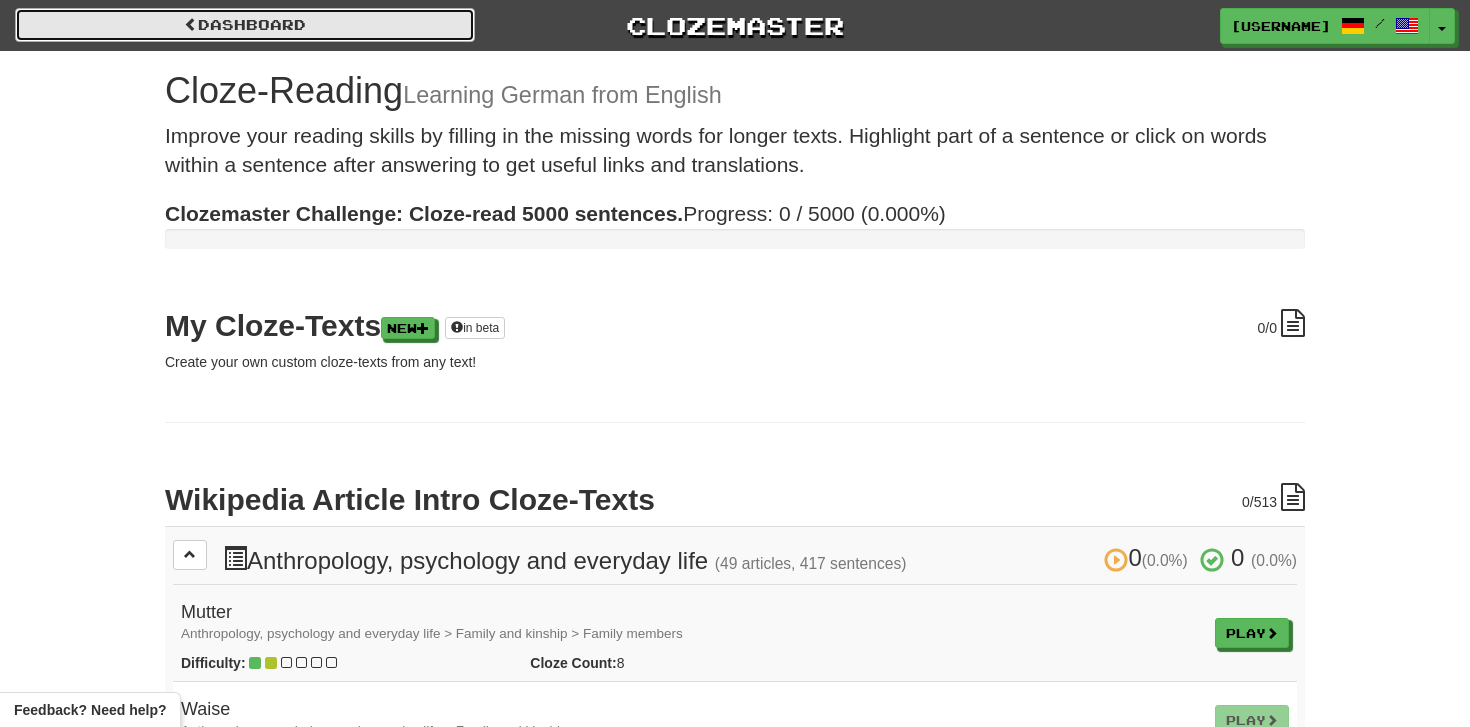 click on "Dashboard" at bounding box center [245, 25] 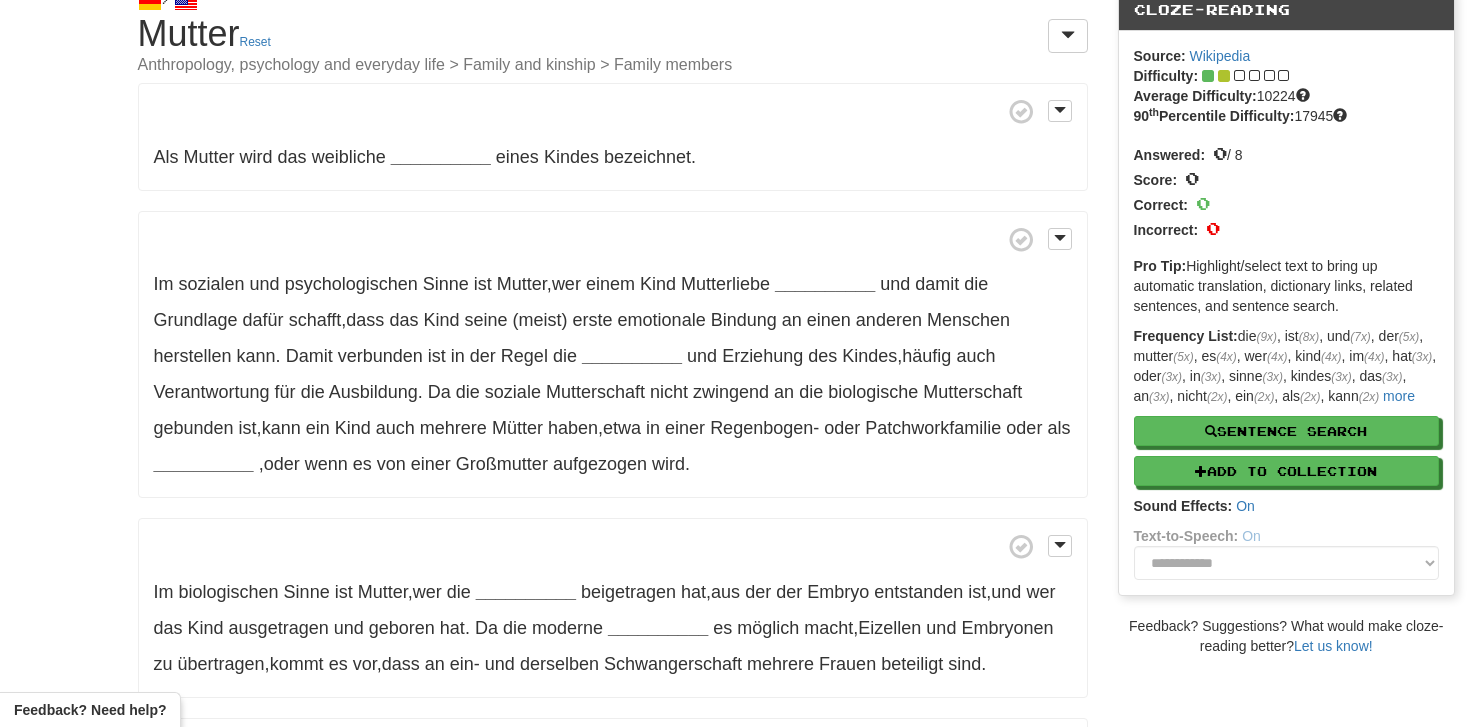 scroll, scrollTop: 96, scrollLeft: 0, axis: vertical 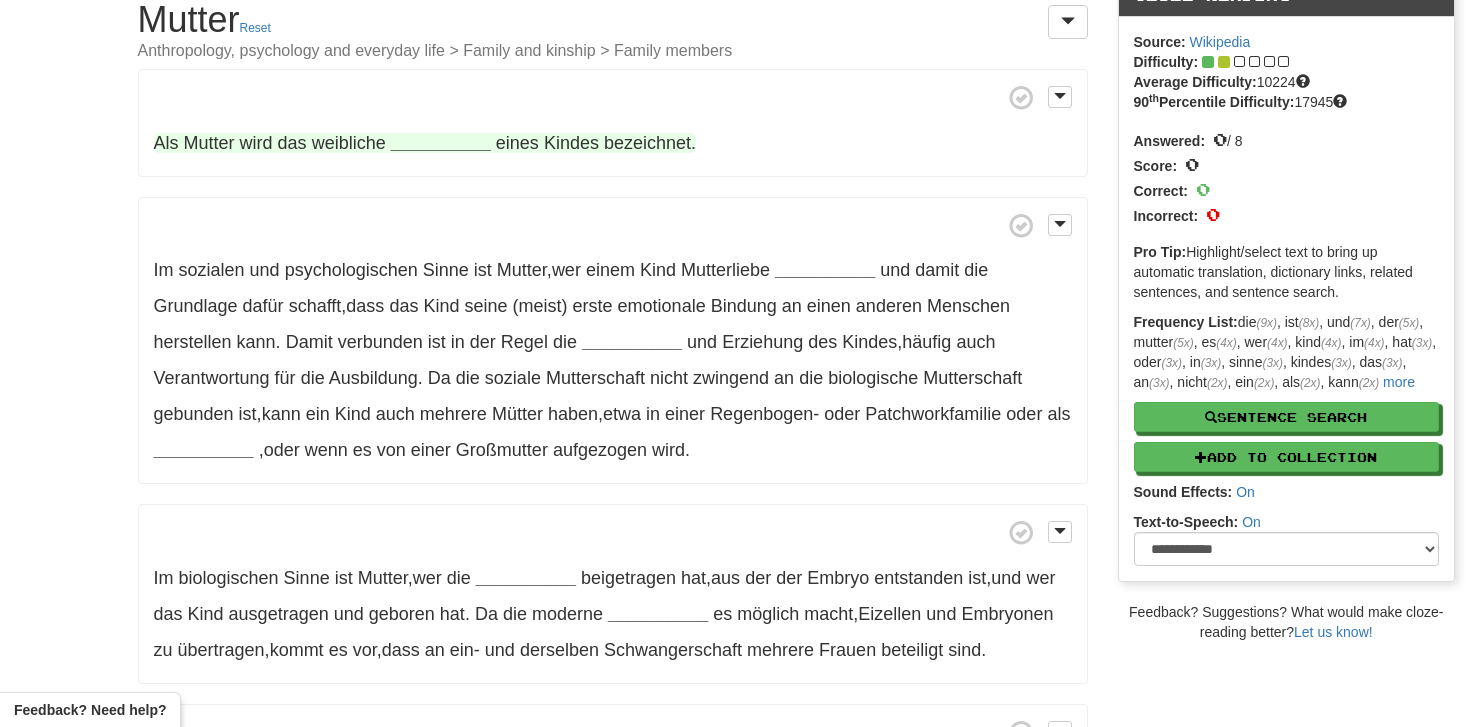 click on "weibliche" at bounding box center [349, 143] 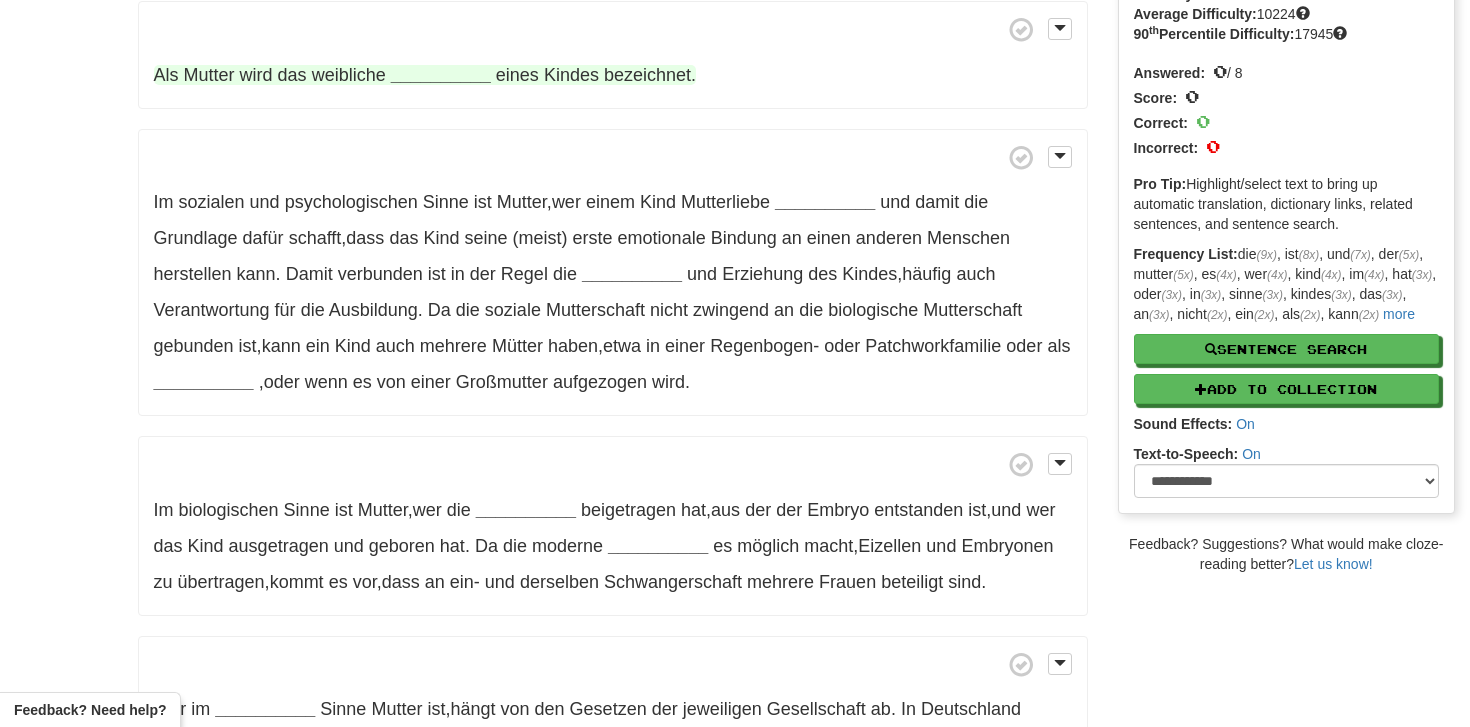 scroll, scrollTop: 52, scrollLeft: 0, axis: vertical 